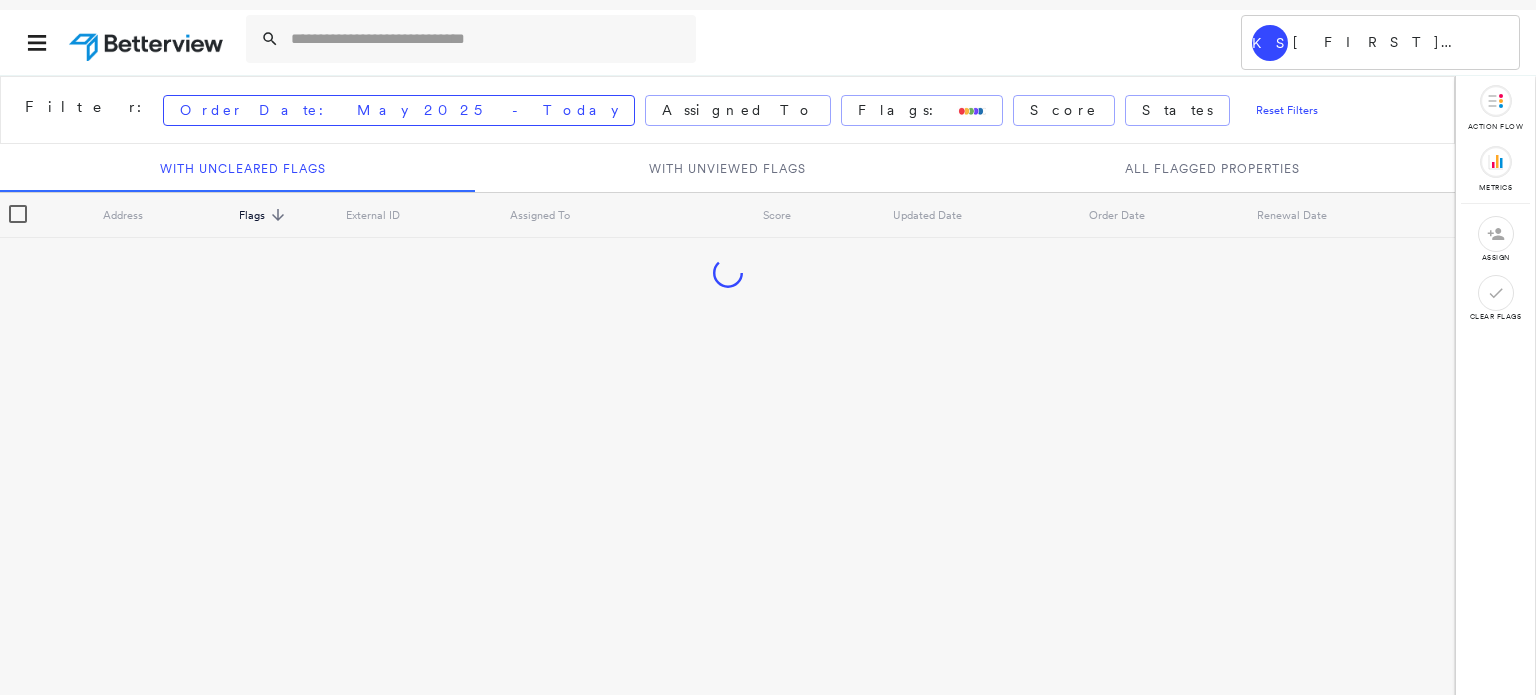 scroll, scrollTop: 0, scrollLeft: 0, axis: both 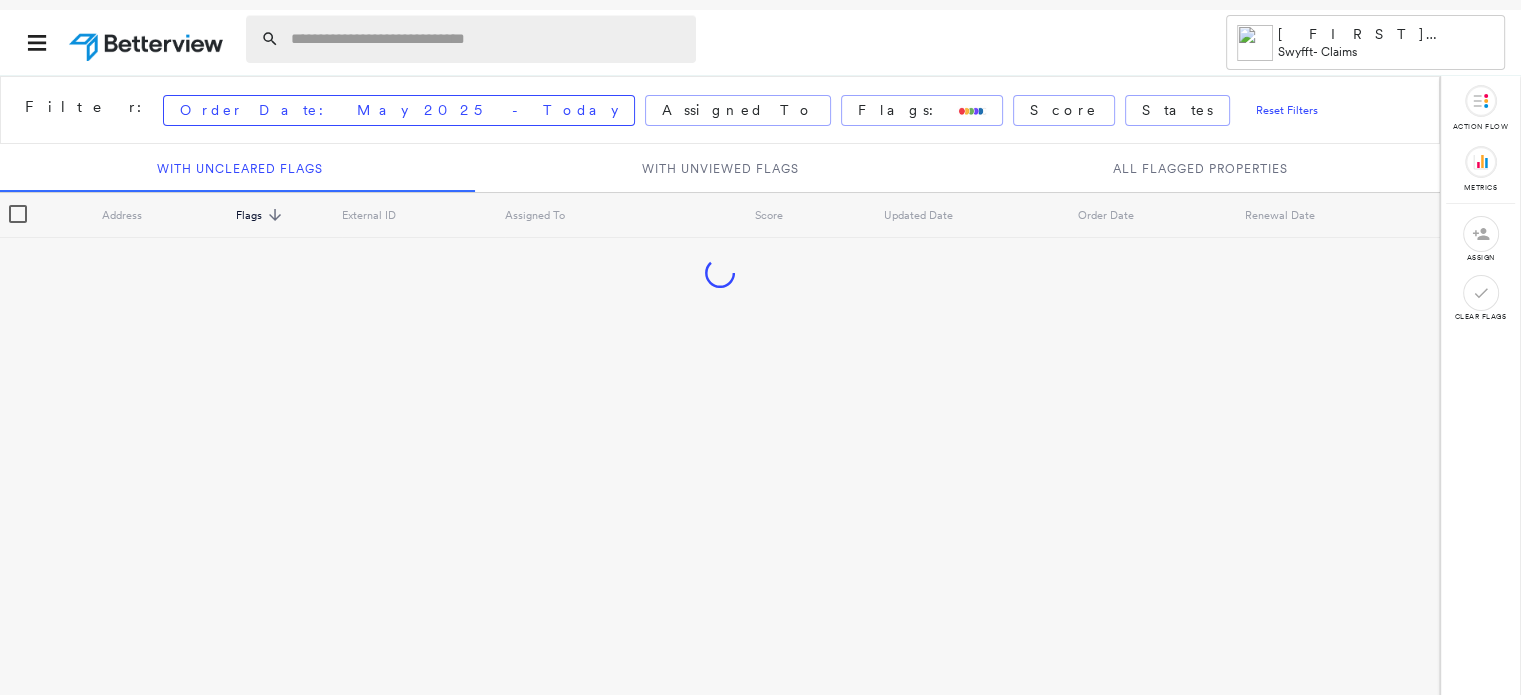 click at bounding box center [487, 39] 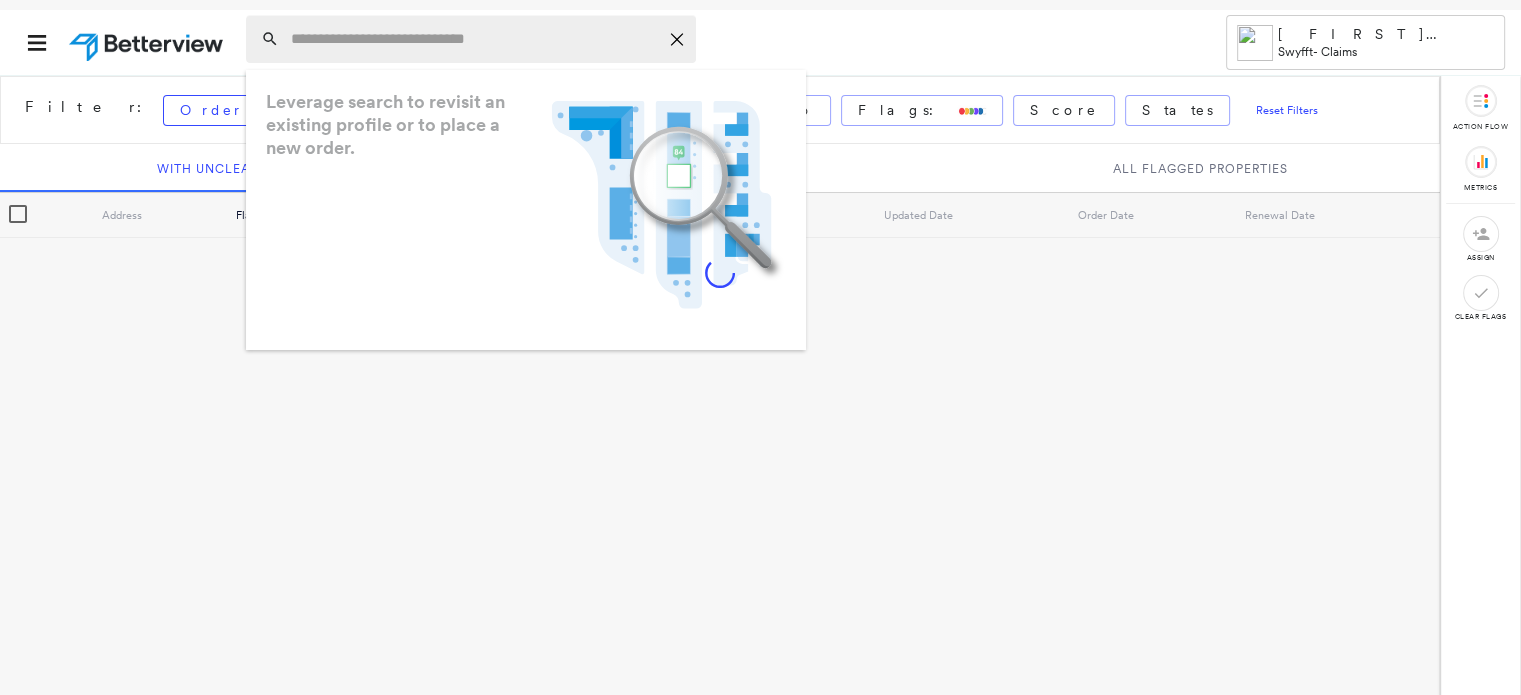 paste on "**********" 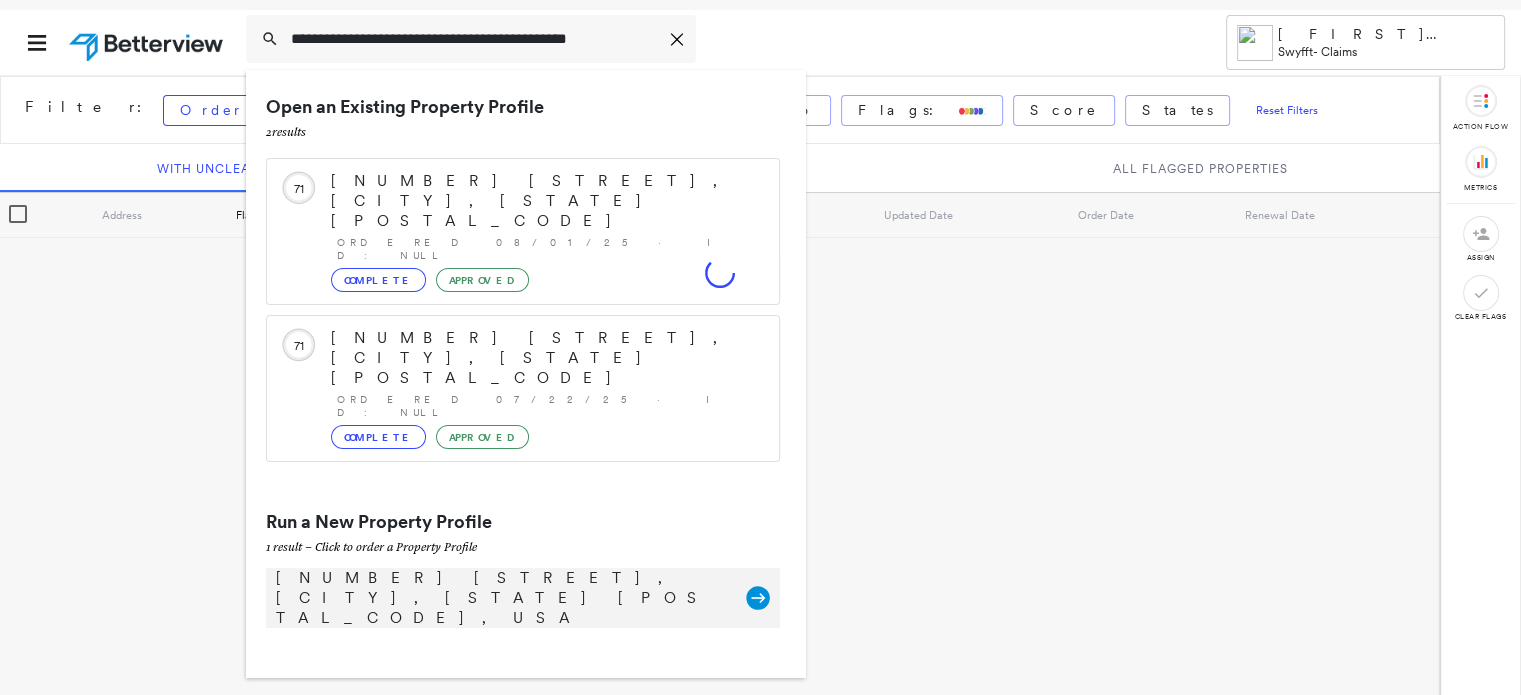 type on "**********" 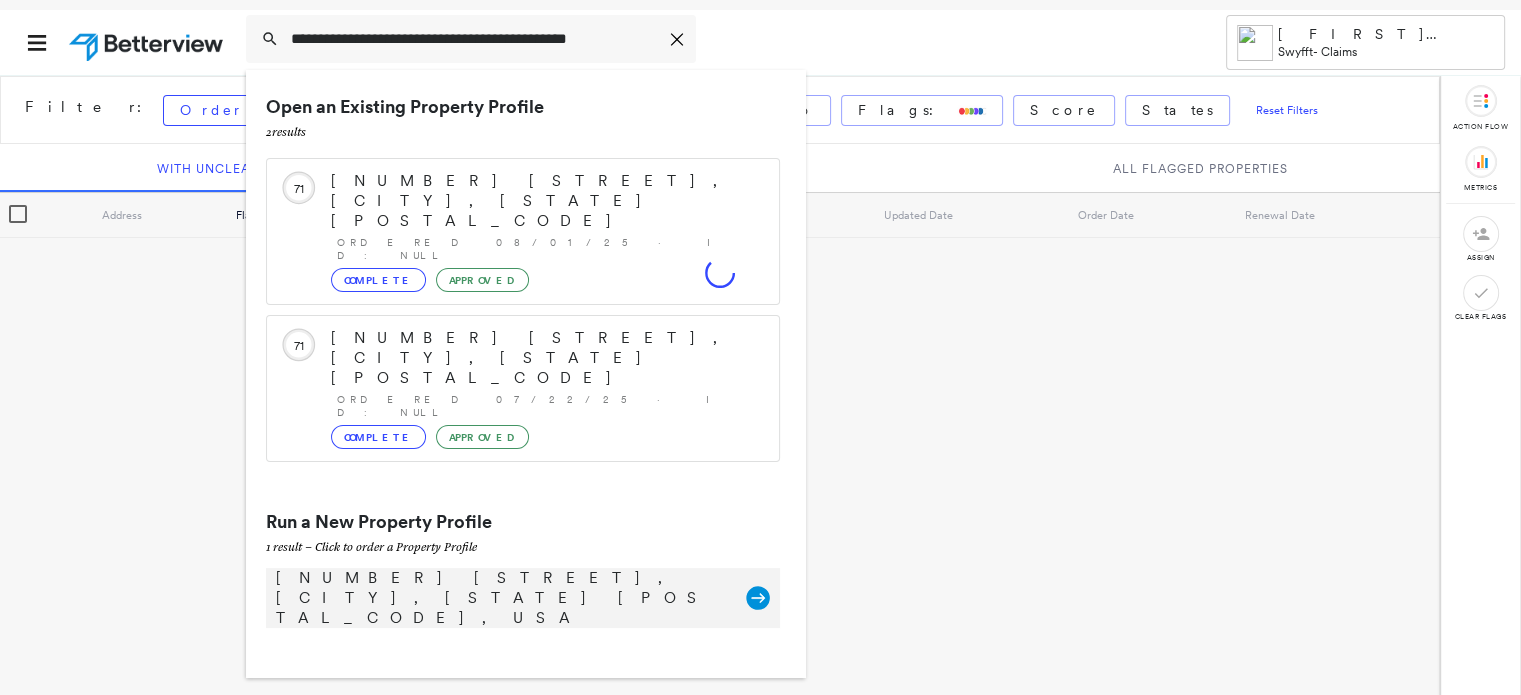 click on "[NUMBER] [STREET], [CITY], [STATE] [POSTAL_CODE], USA" at bounding box center [501, 598] 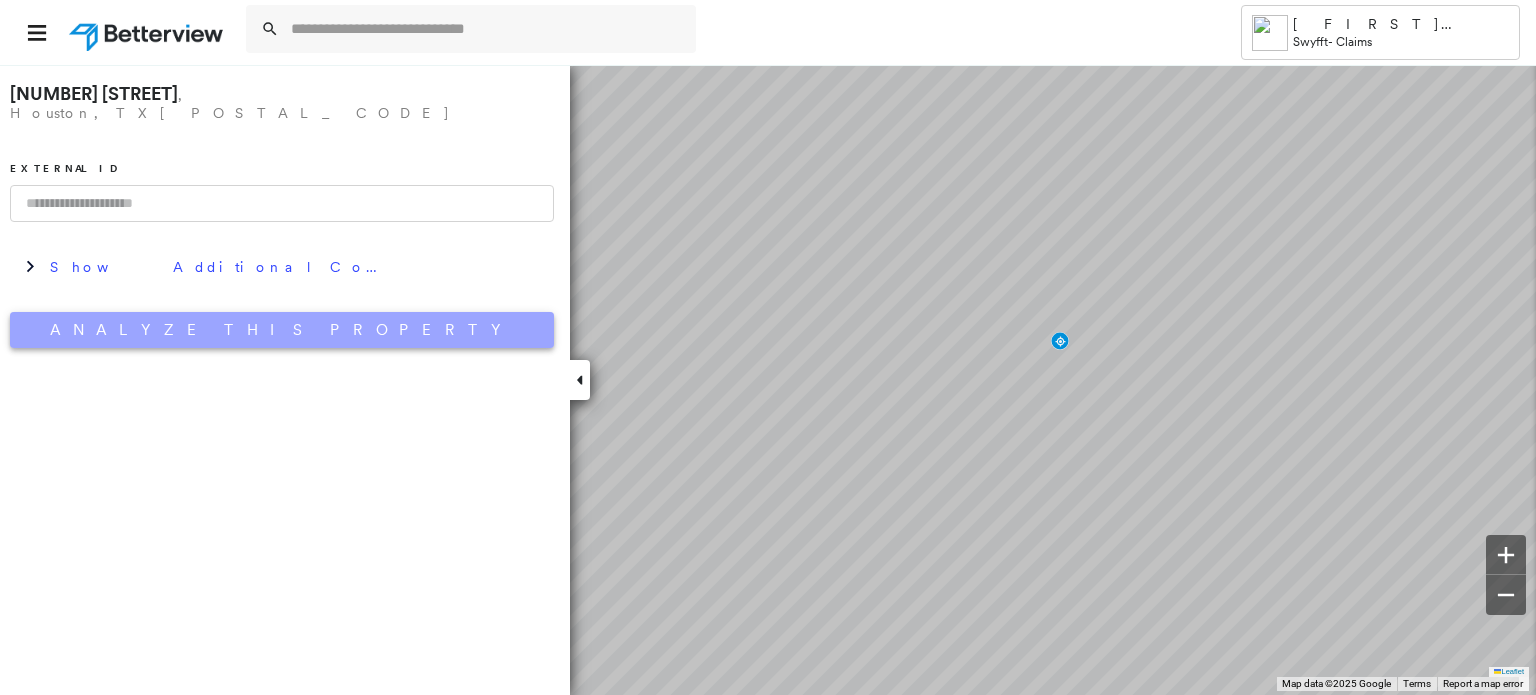 click on "Analyze This Property" at bounding box center [282, 330] 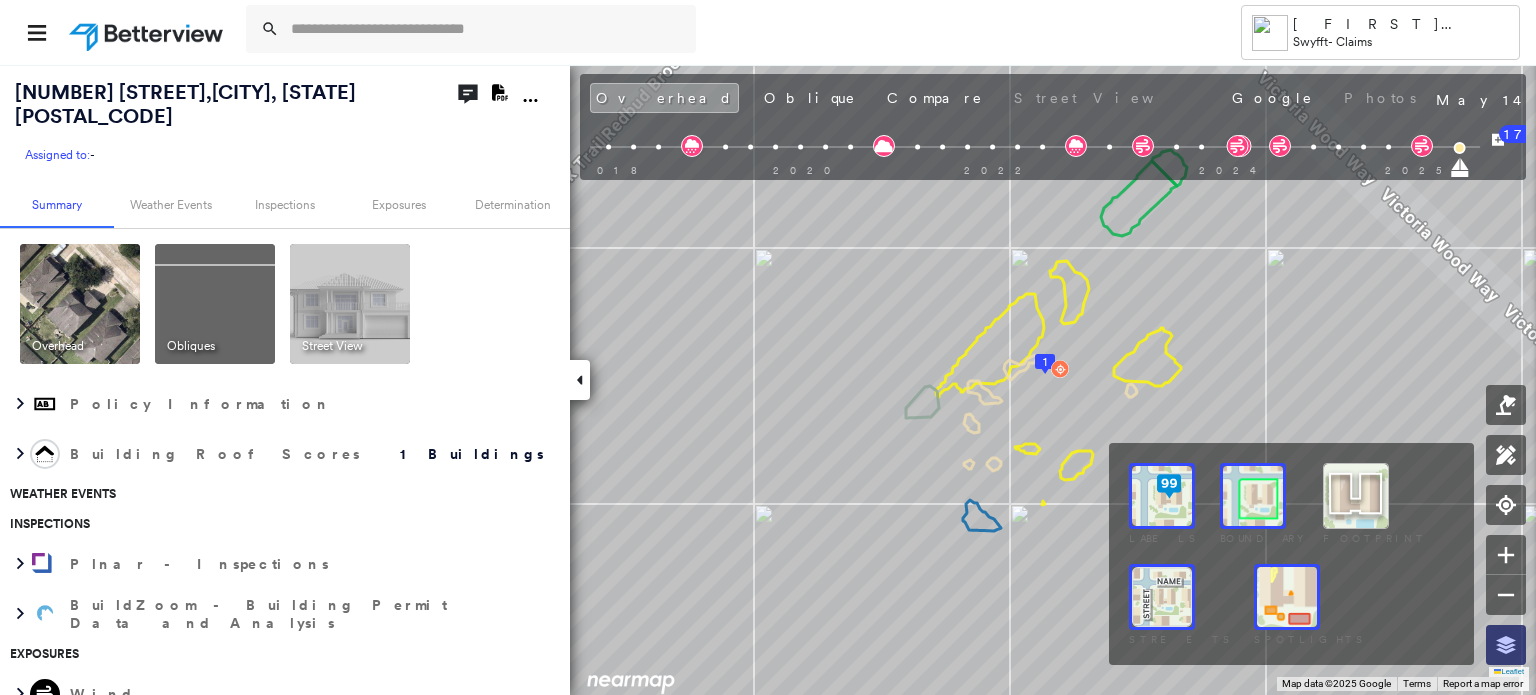 click 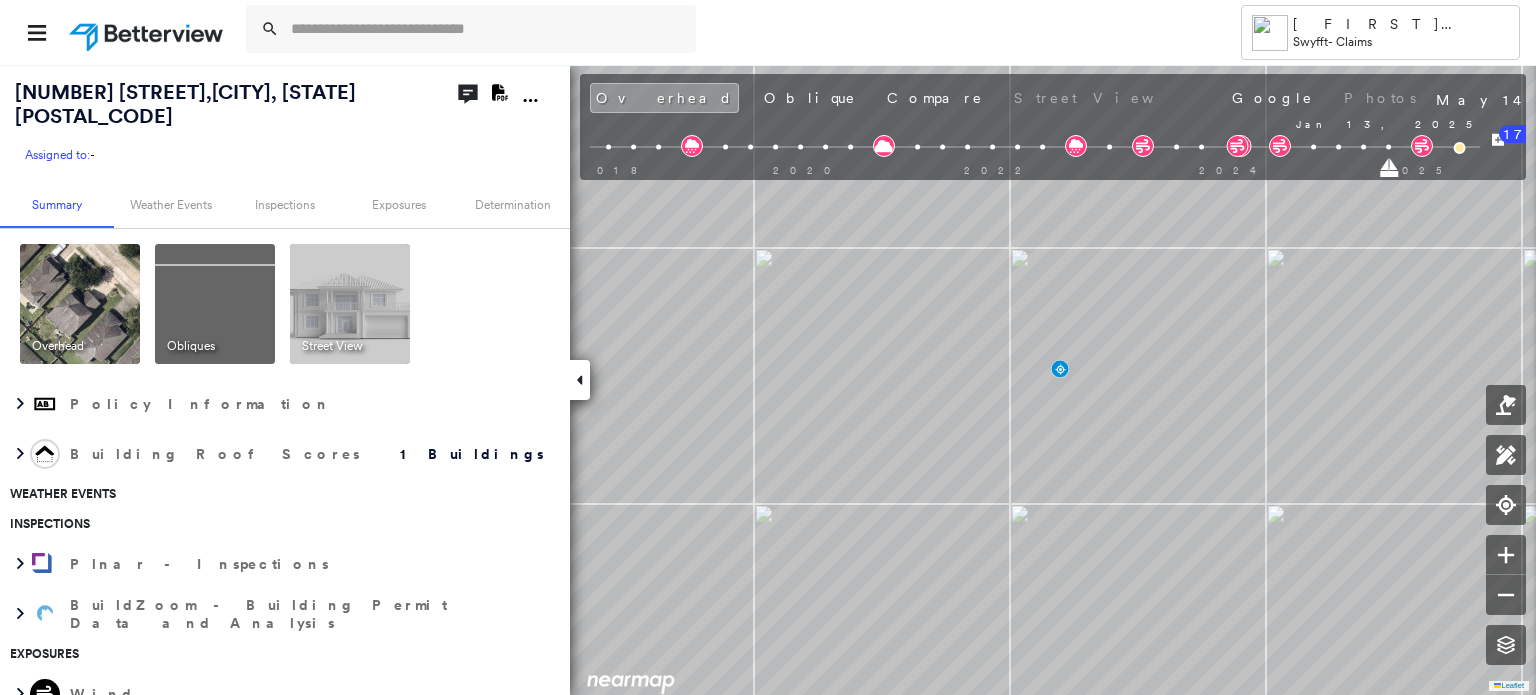 drag, startPoint x: 1457, startPoint y: 171, endPoint x: 1393, endPoint y: 168, distance: 64.070274 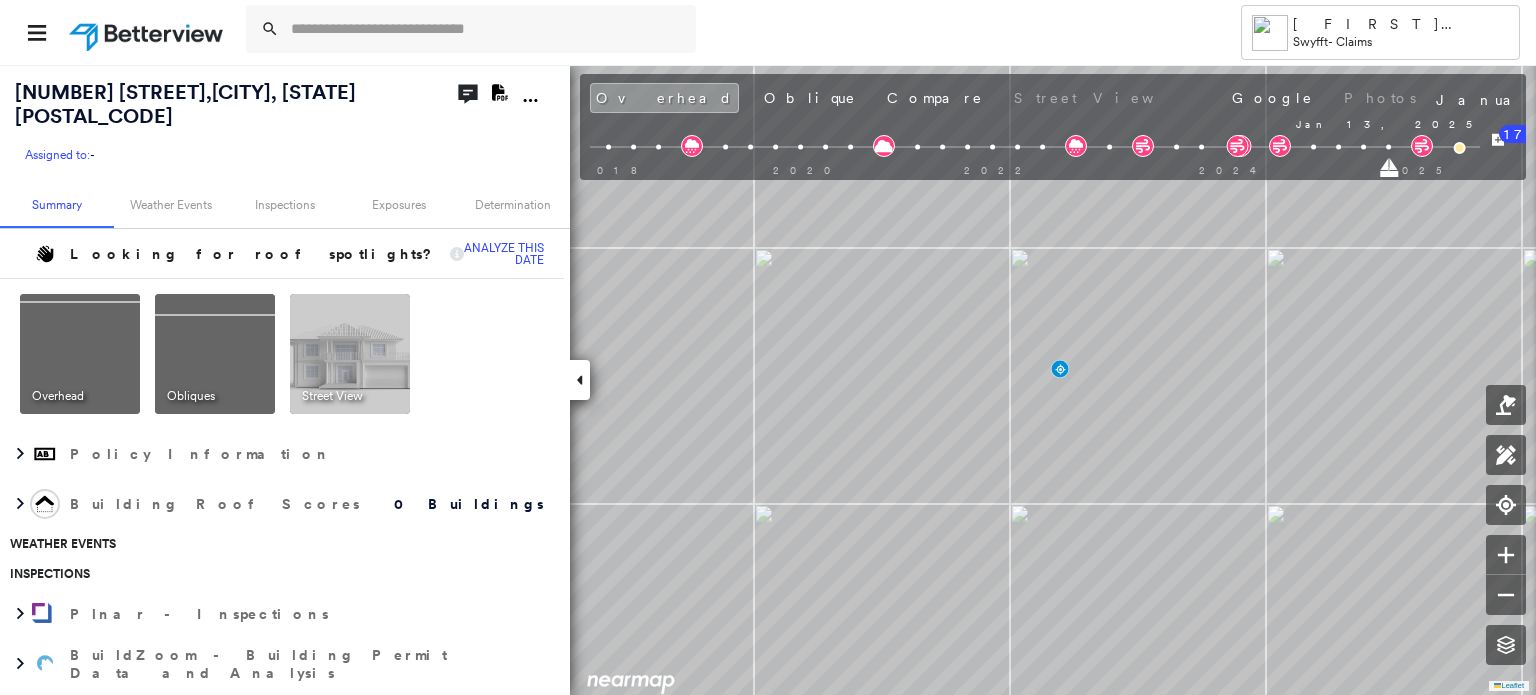 drag, startPoint x: 1393, startPoint y: 168, endPoint x: 1411, endPoint y: 167, distance: 18.027756 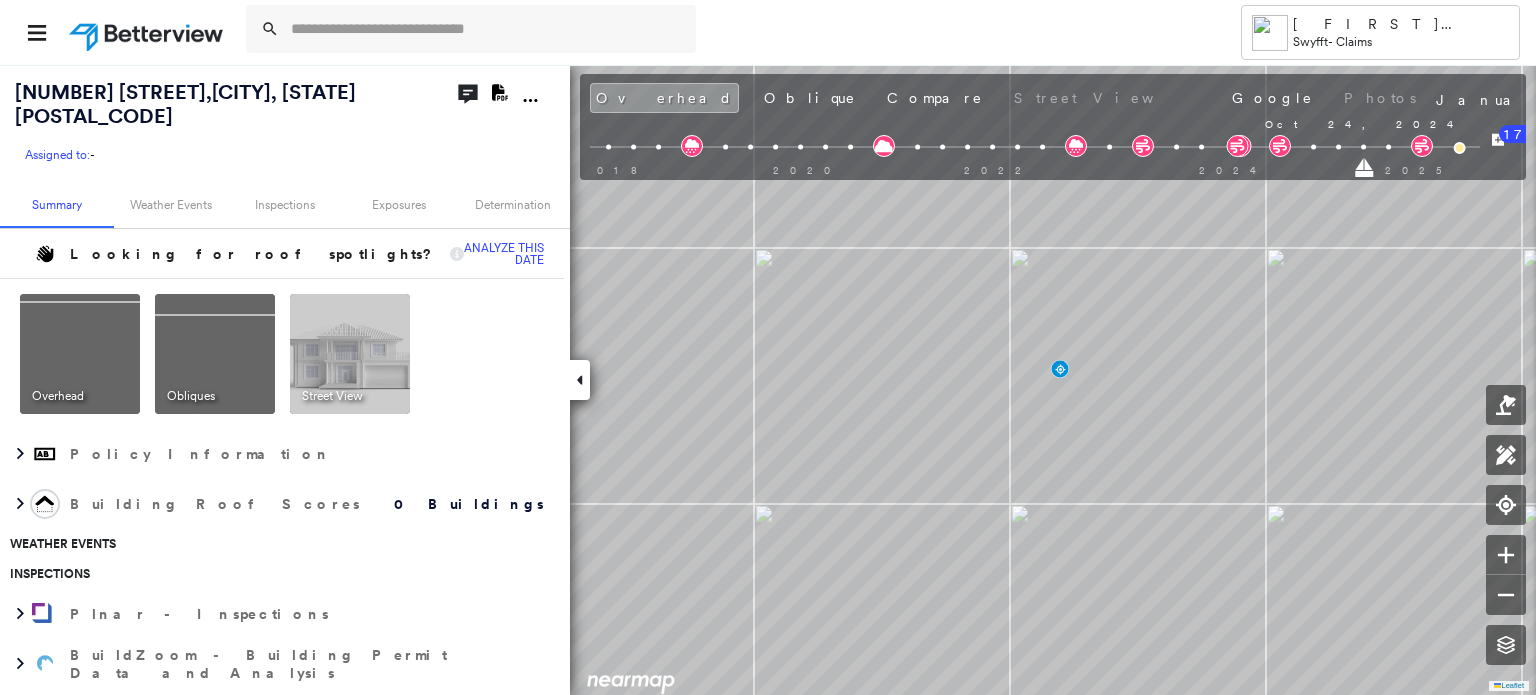 drag, startPoint x: 1388, startPoint y: 161, endPoint x: 1360, endPoint y: 159, distance: 28.071337 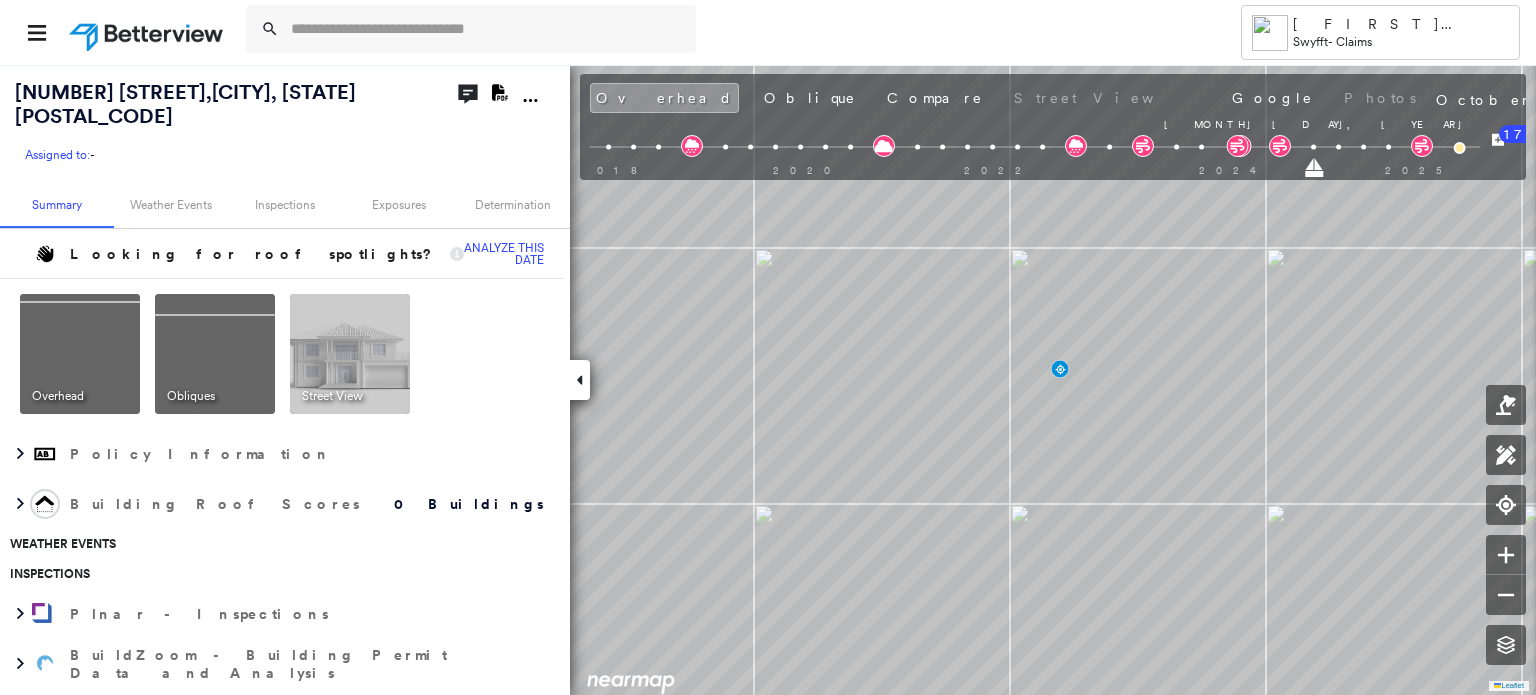 drag, startPoint x: 1360, startPoint y: 159, endPoint x: 1301, endPoint y: 161, distance: 59.03389 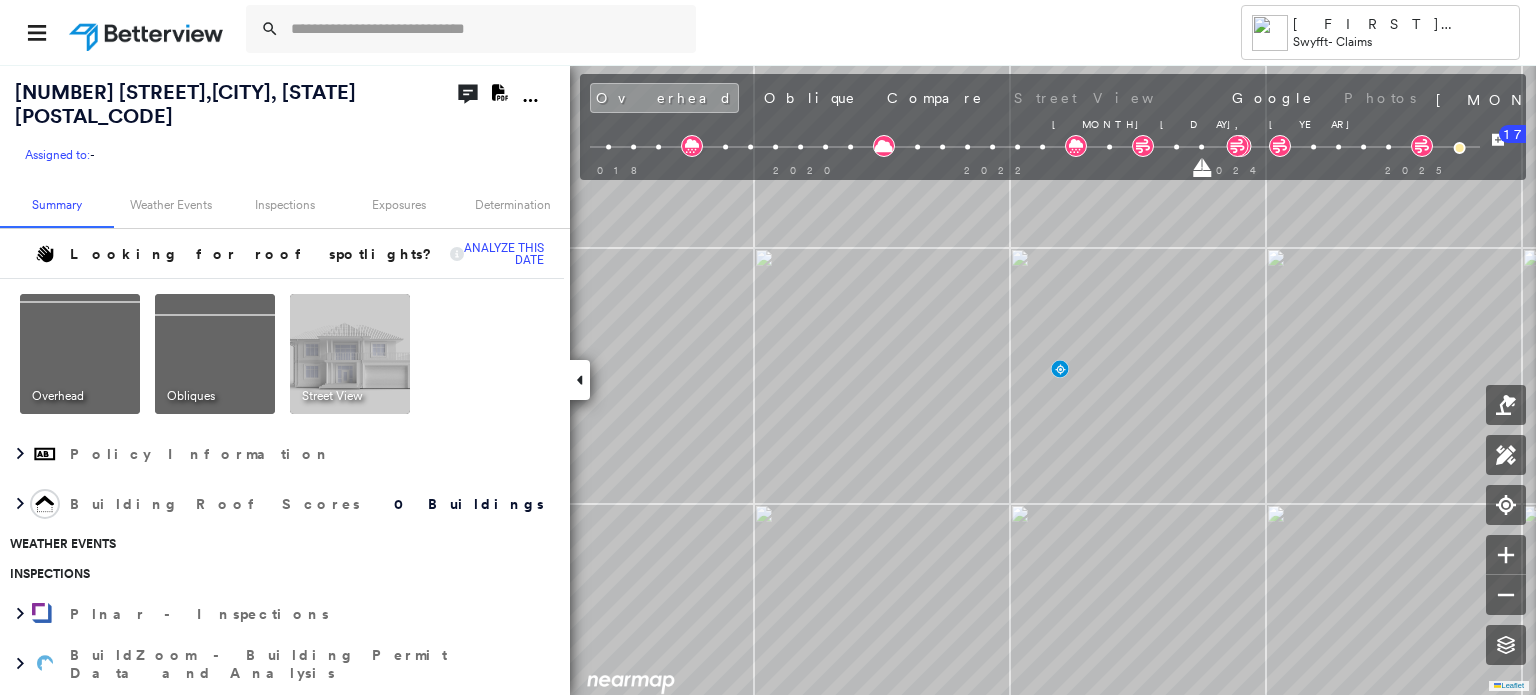 drag, startPoint x: 1314, startPoint y: 169, endPoint x: 1229, endPoint y: 170, distance: 85.00588 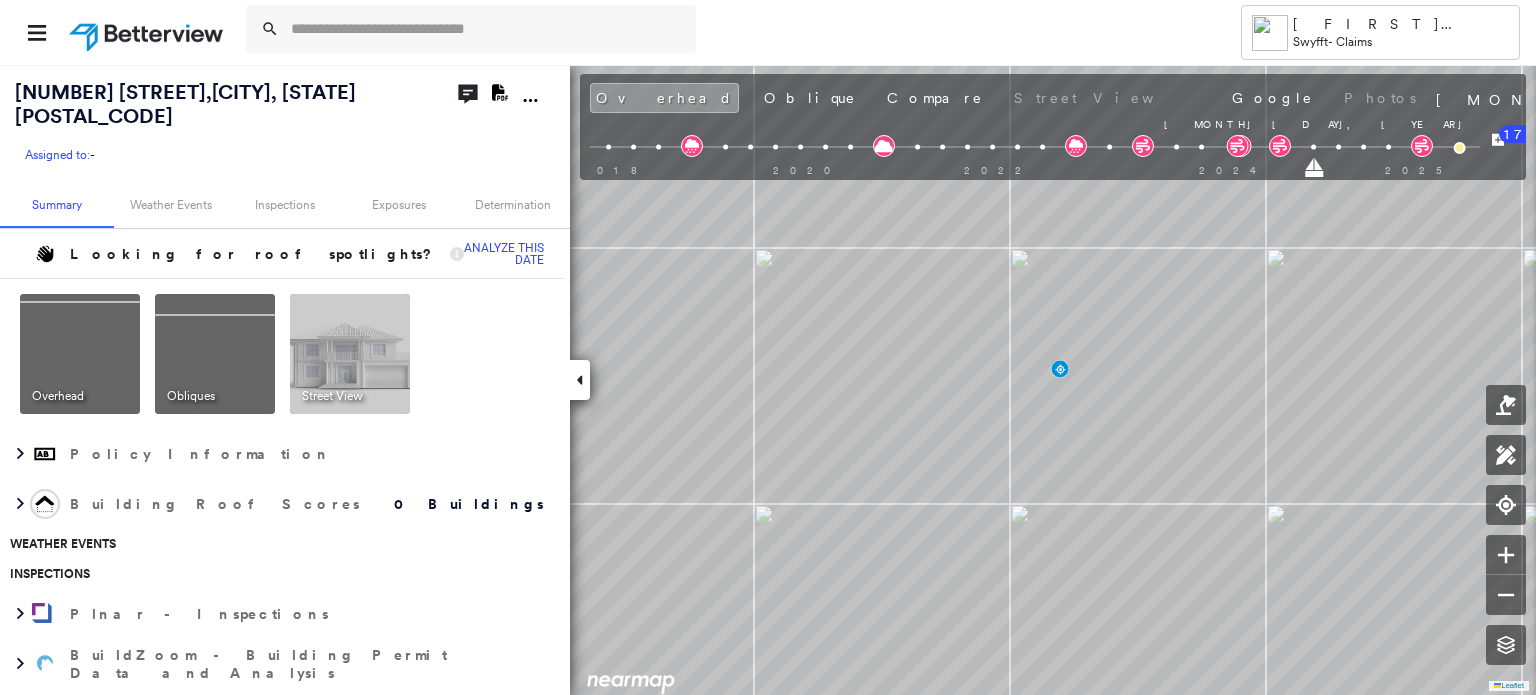 drag, startPoint x: 1202, startPoint y: 174, endPoint x: 1290, endPoint y: 173, distance: 88.005684 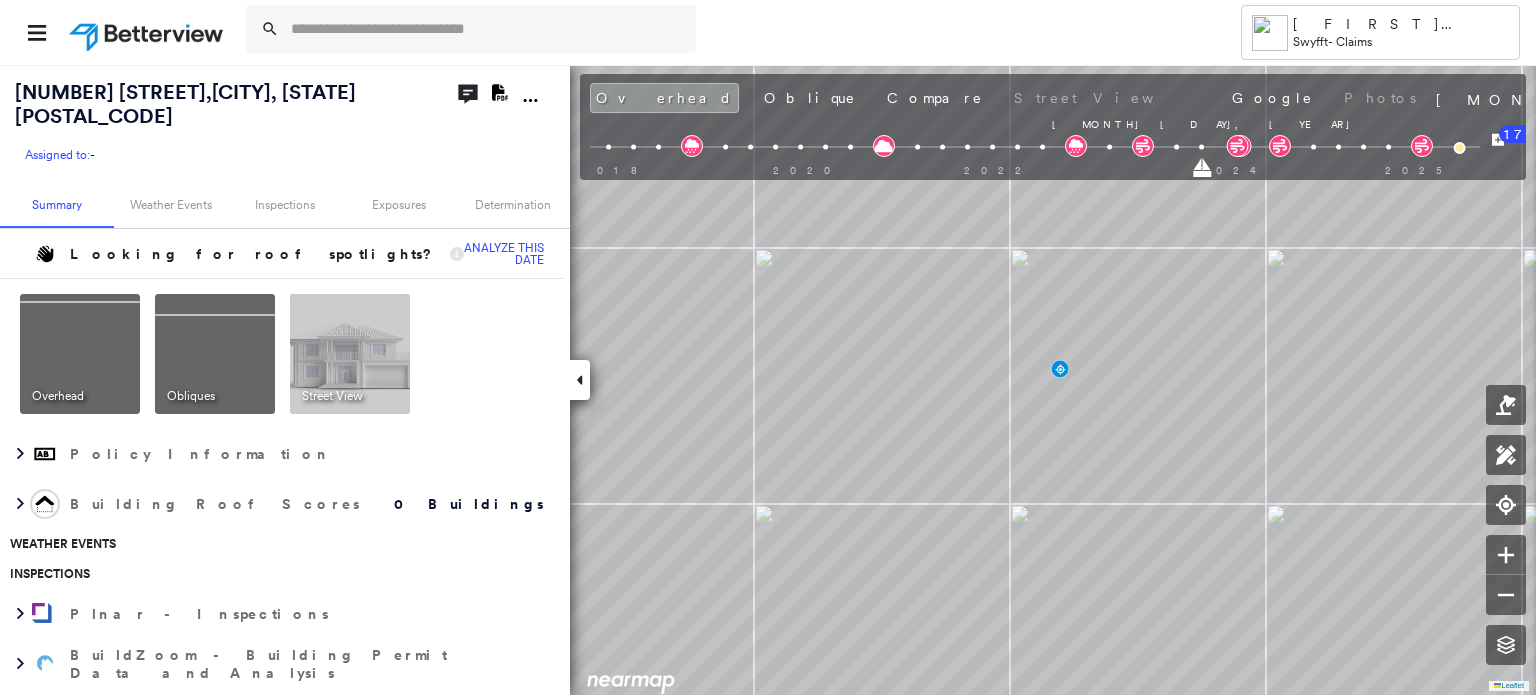 drag, startPoint x: 1308, startPoint y: 168, endPoint x: 1212, endPoint y: 177, distance: 96.42095 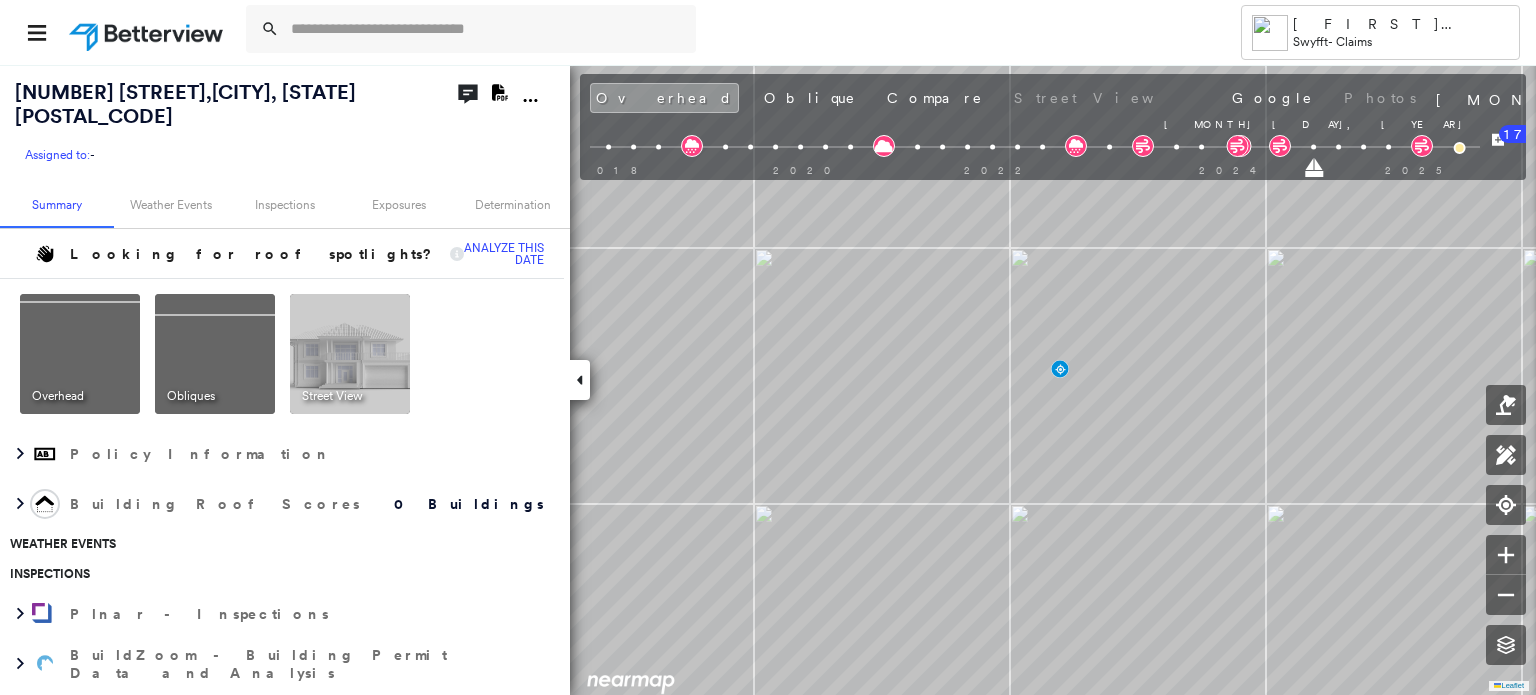 drag, startPoint x: 1203, startPoint y: 163, endPoint x: 1298, endPoint y: 152, distance: 95.63472 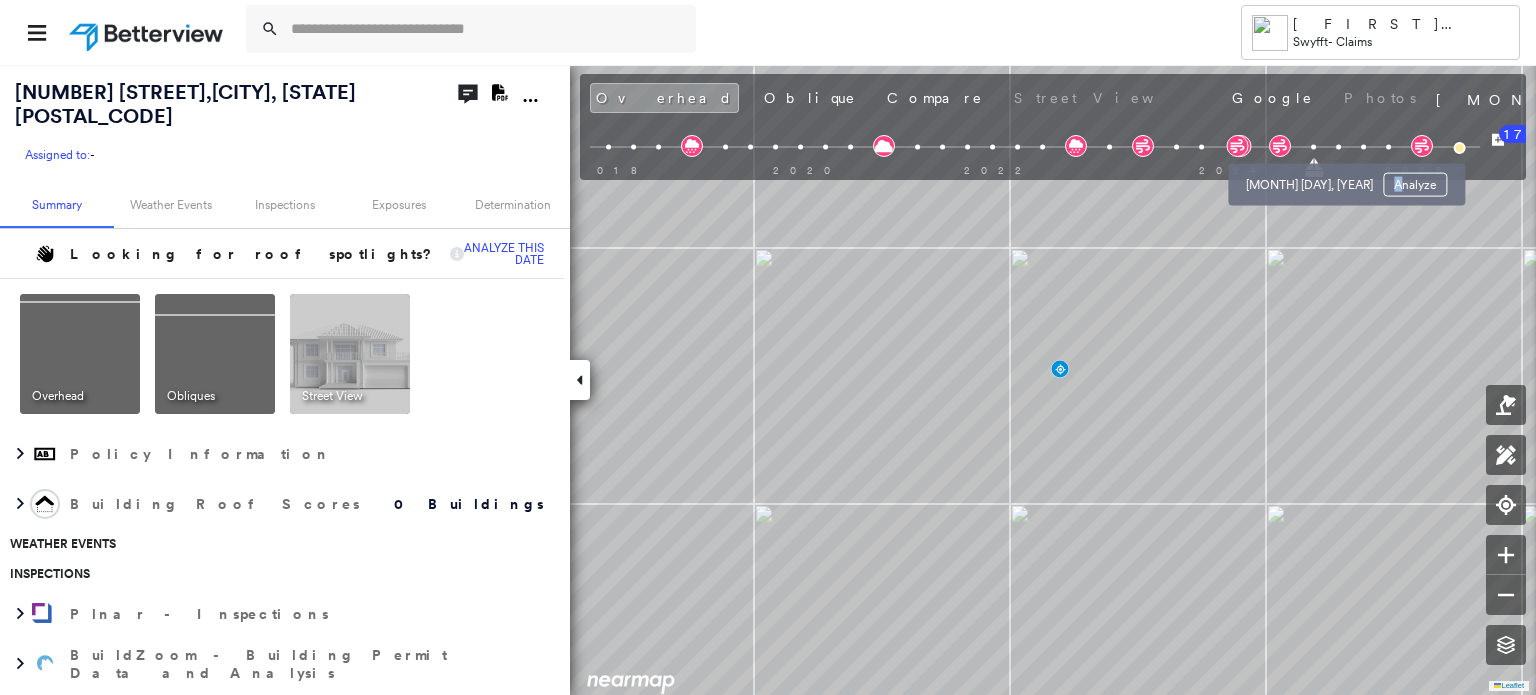 drag, startPoint x: 1310, startPoint y: 160, endPoint x: 1333, endPoint y: 156, distance: 23.345236 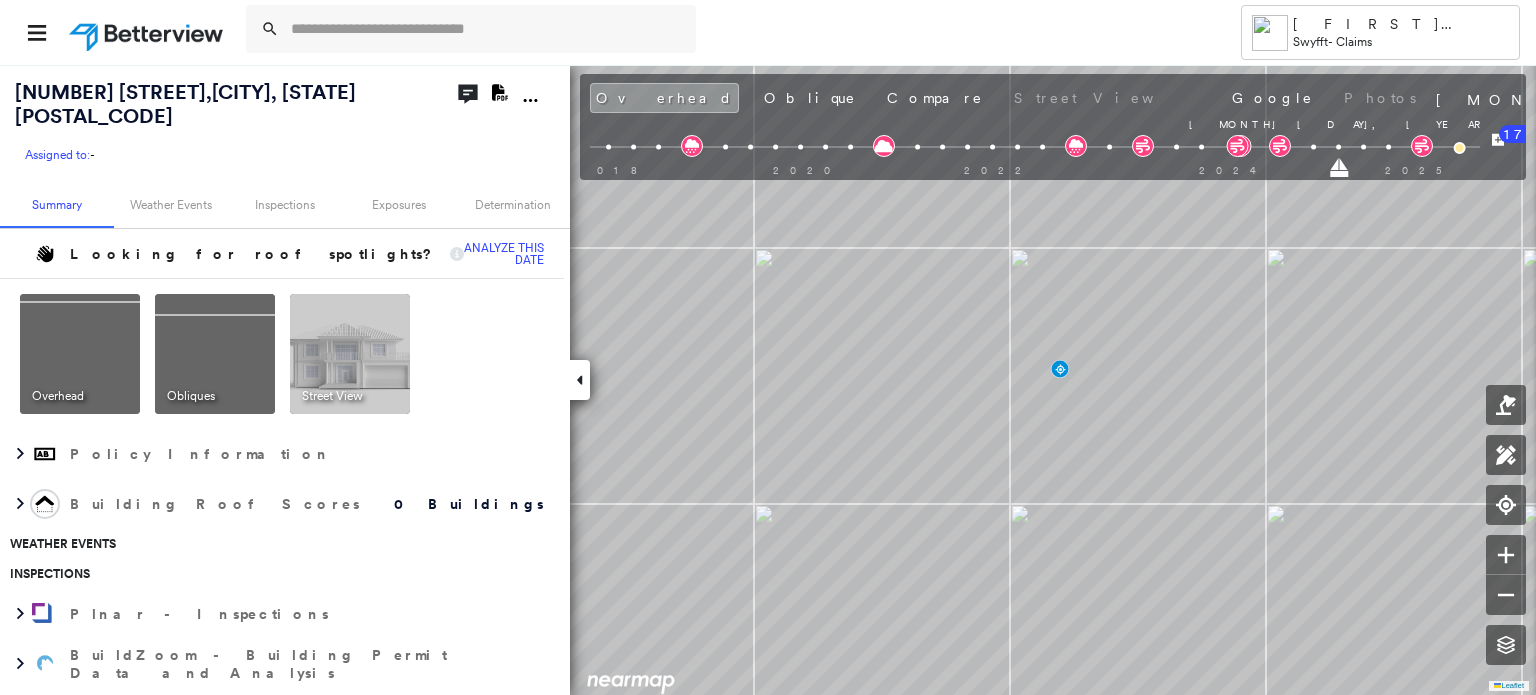 drag, startPoint x: 1316, startPoint y: 171, endPoint x: 1336, endPoint y: 168, distance: 20.22375 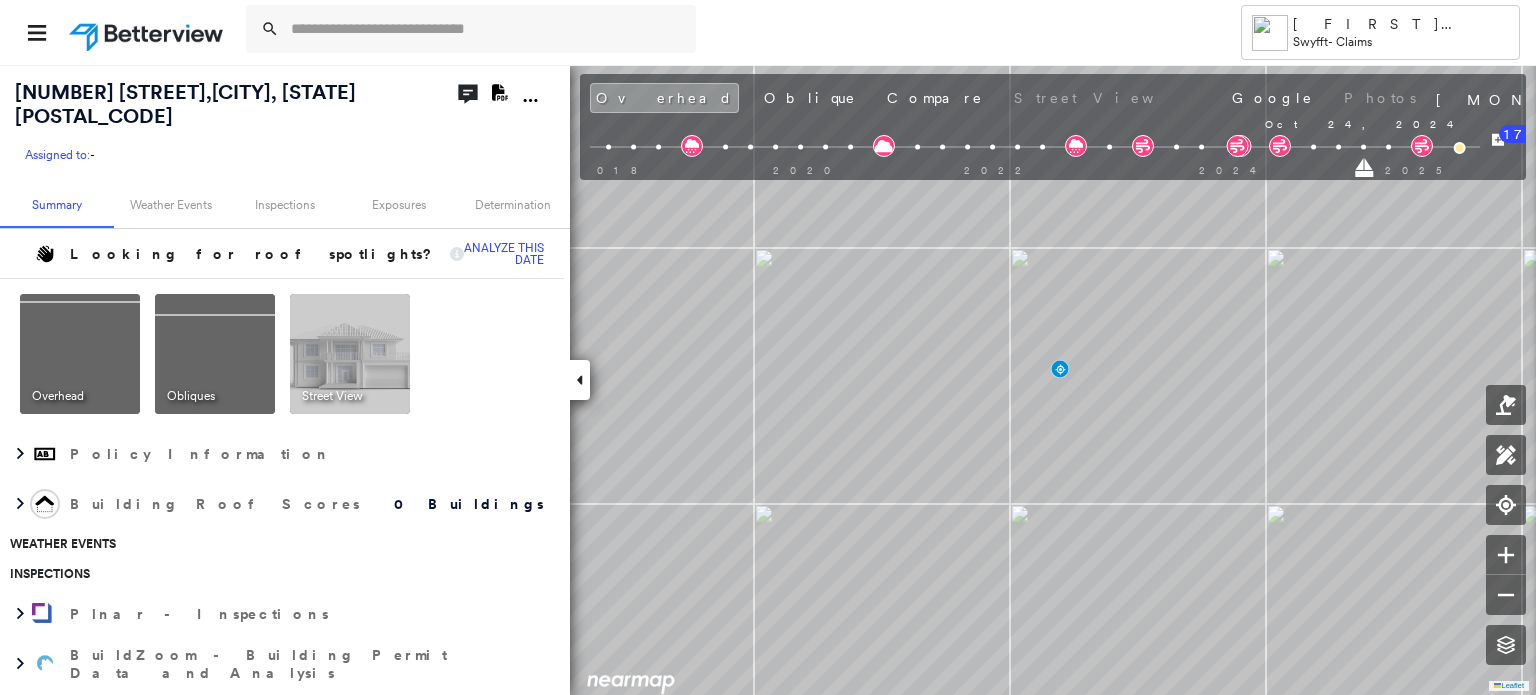 drag, startPoint x: 1336, startPoint y: 168, endPoint x: 1375, endPoint y: 164, distance: 39.20459 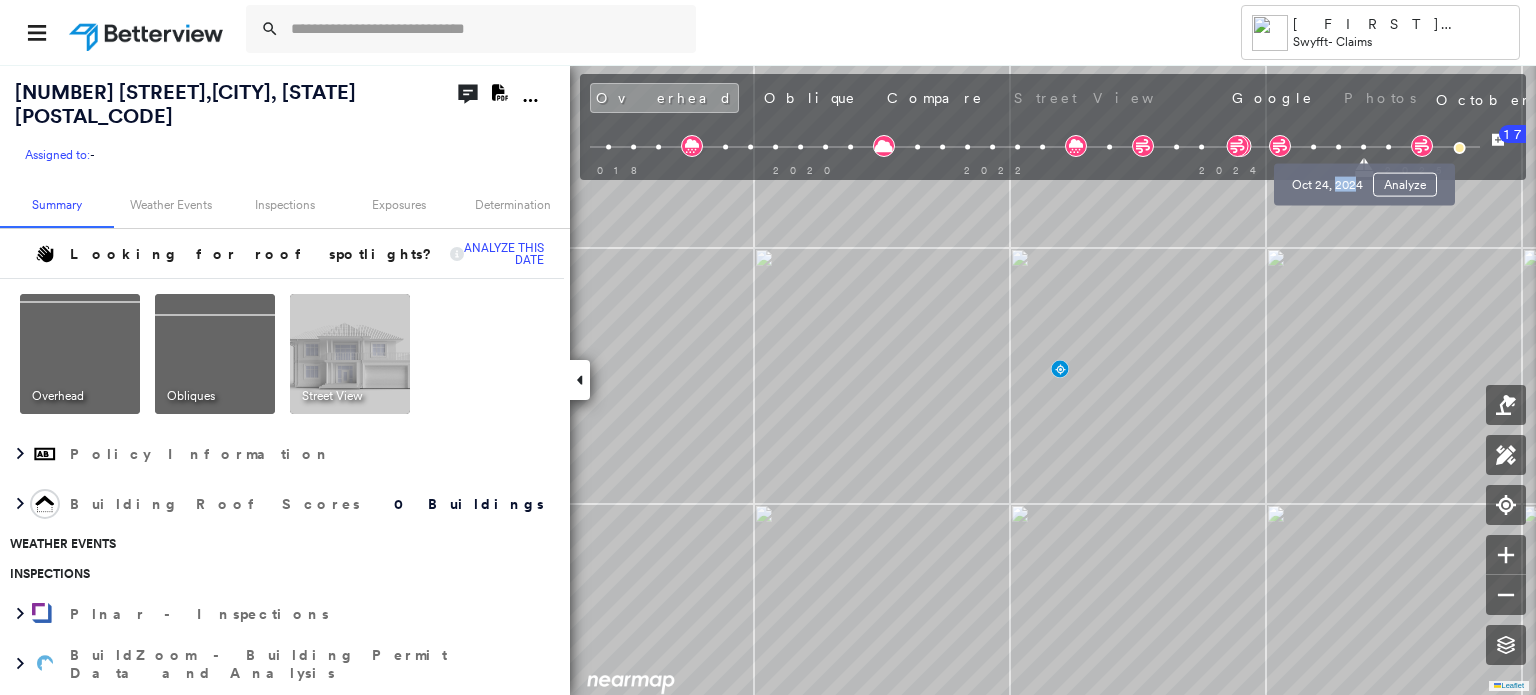 drag, startPoint x: 1357, startPoint y: 166, endPoint x: 1336, endPoint y: 167, distance: 21.023796 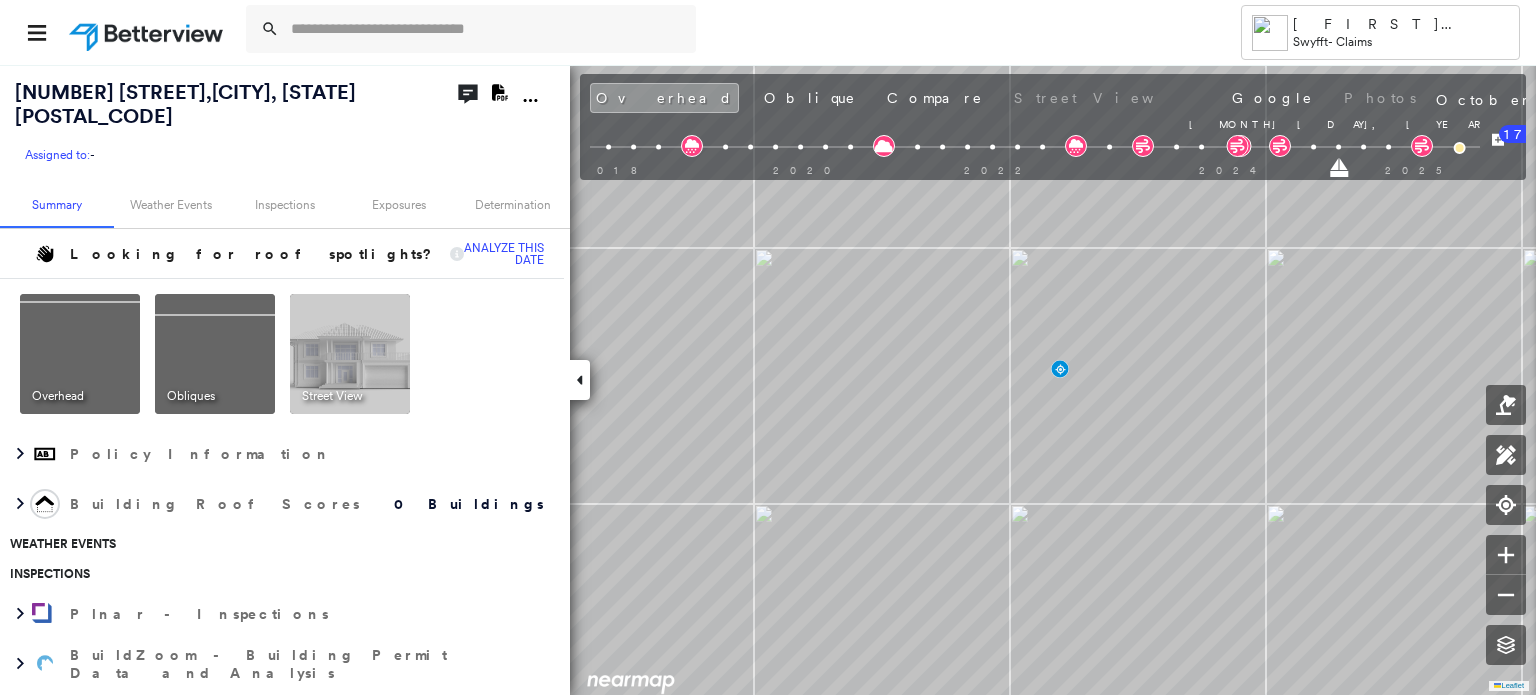 drag, startPoint x: 1368, startPoint y: 170, endPoint x: 1339, endPoint y: 170, distance: 29 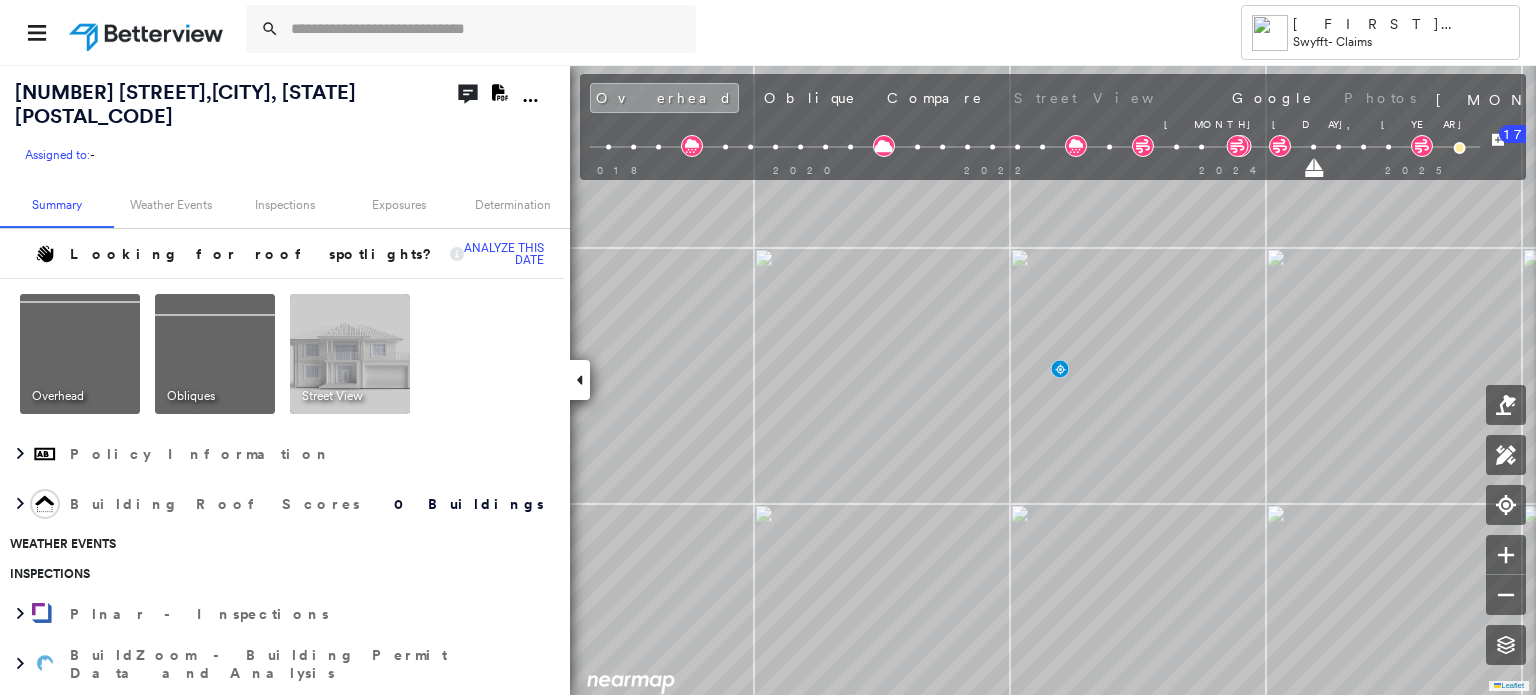drag, startPoint x: 1339, startPoint y: 170, endPoint x: 1313, endPoint y: 170, distance: 26 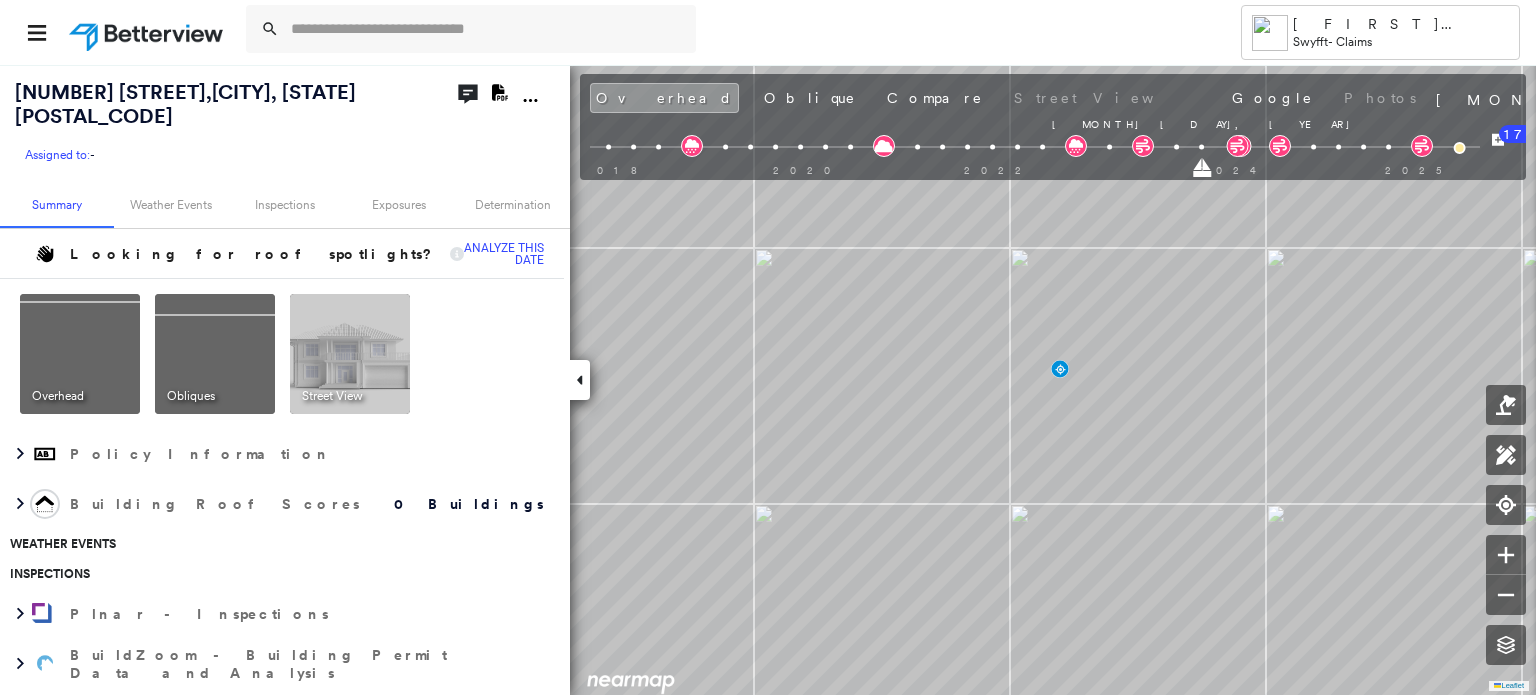 drag, startPoint x: 1313, startPoint y: 170, endPoint x: 1227, endPoint y: 171, distance: 86.00581 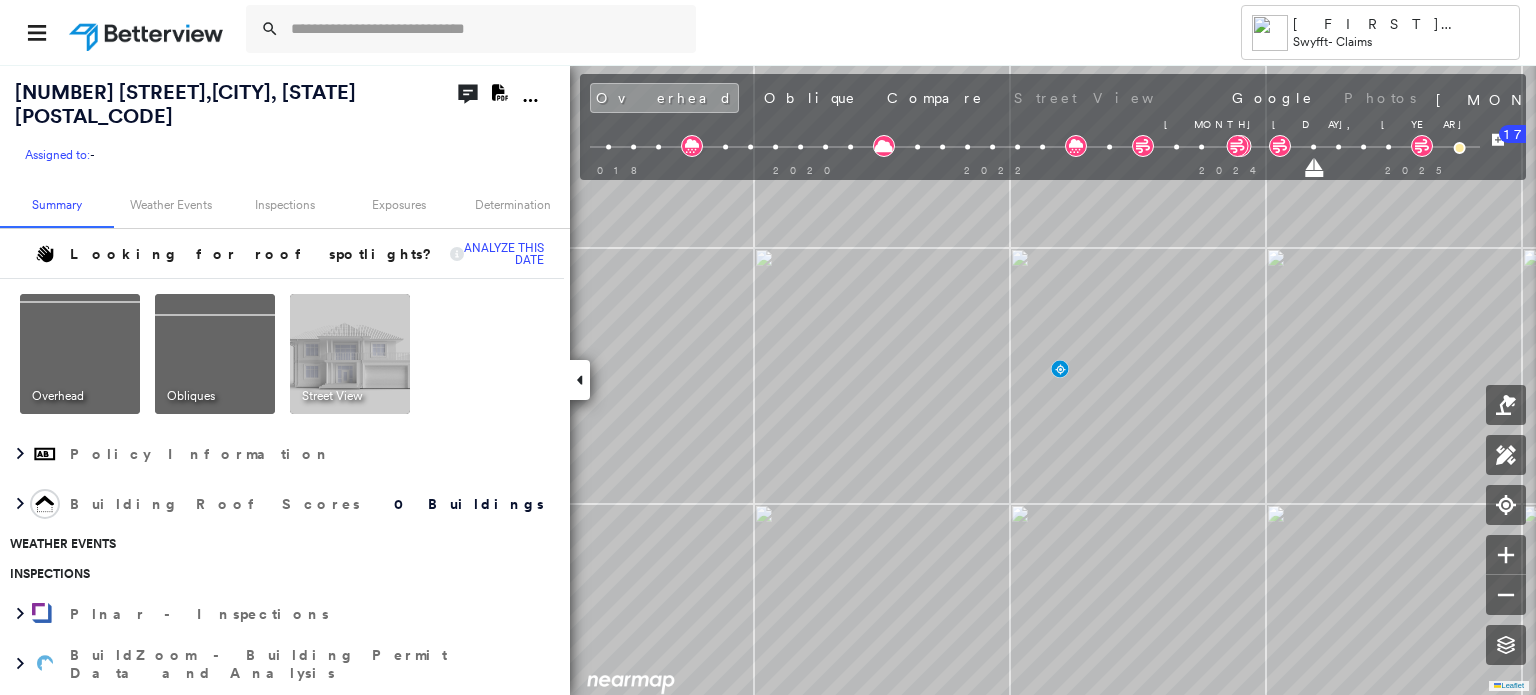 drag, startPoint x: 1200, startPoint y: 173, endPoint x: 1281, endPoint y: 167, distance: 81.22192 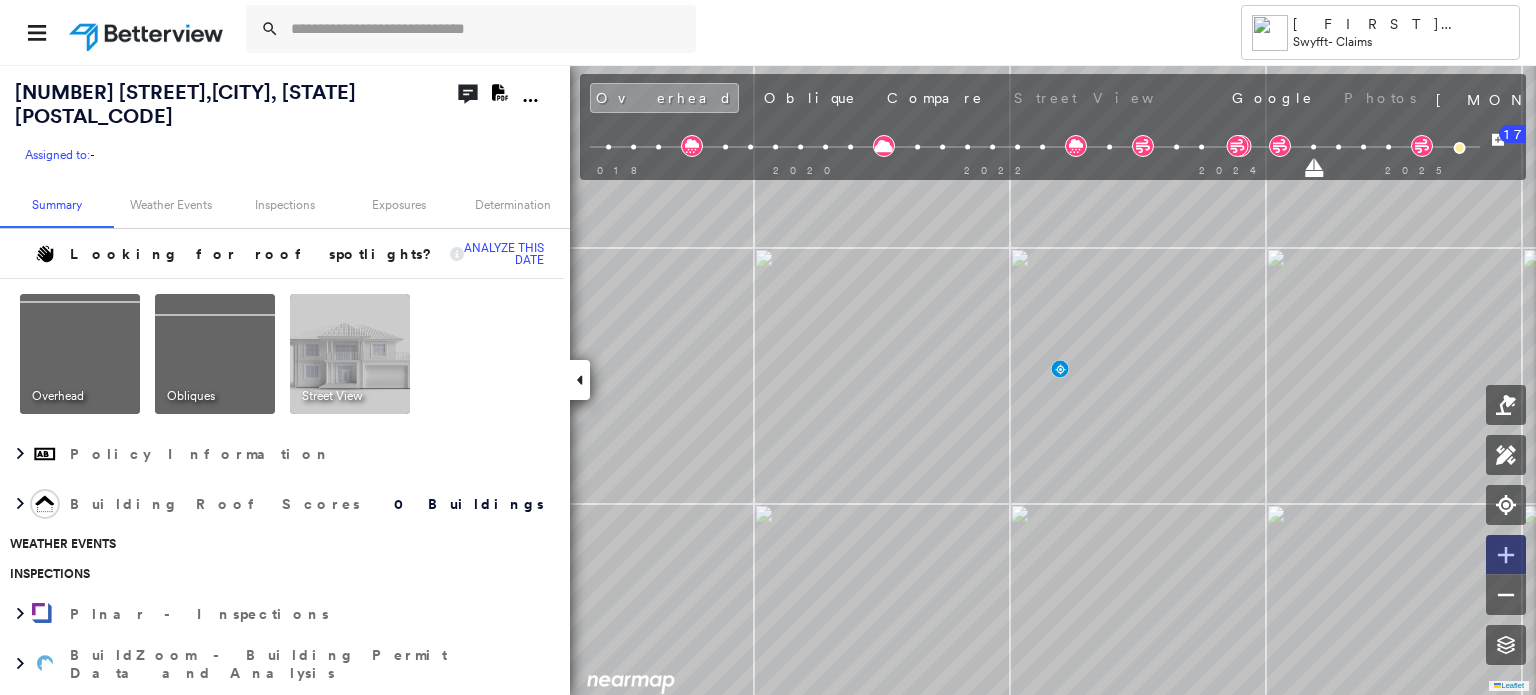 click 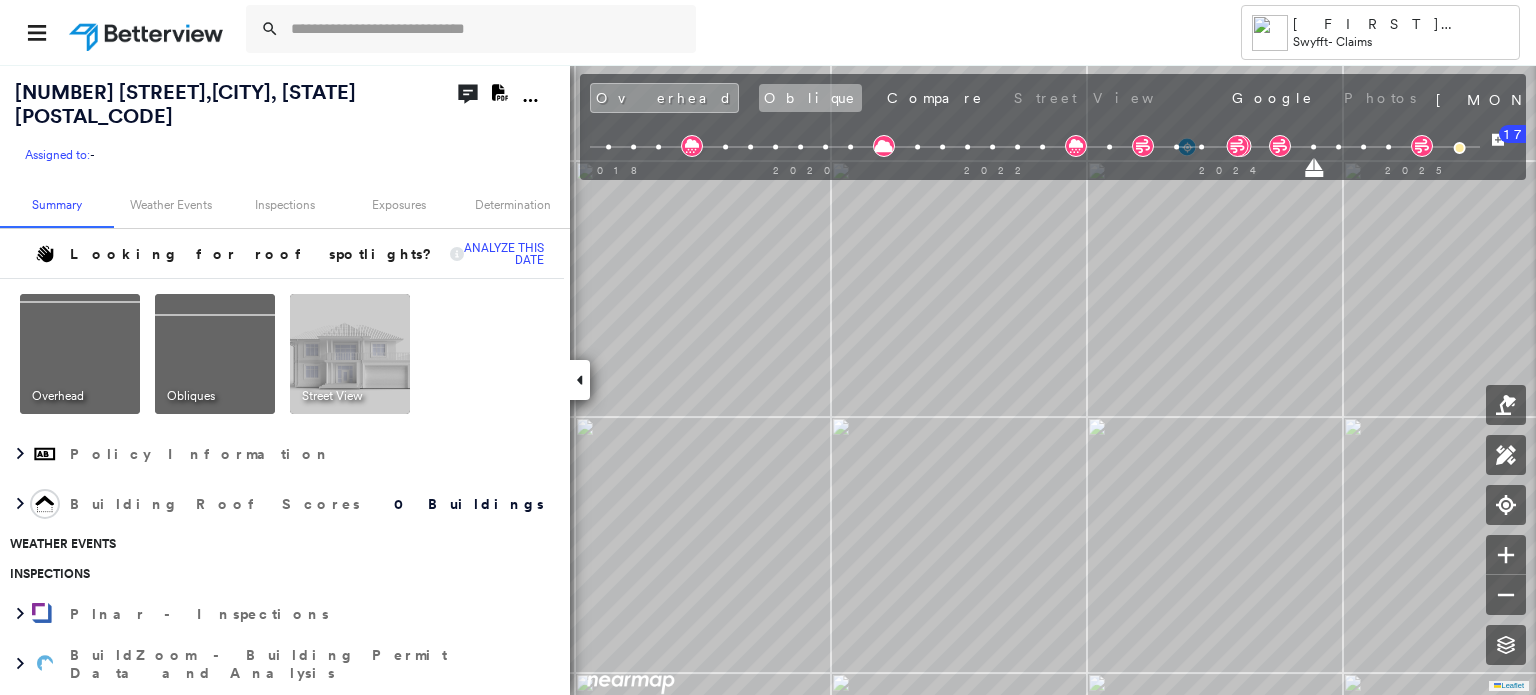 click on "Oblique" at bounding box center [810, 98] 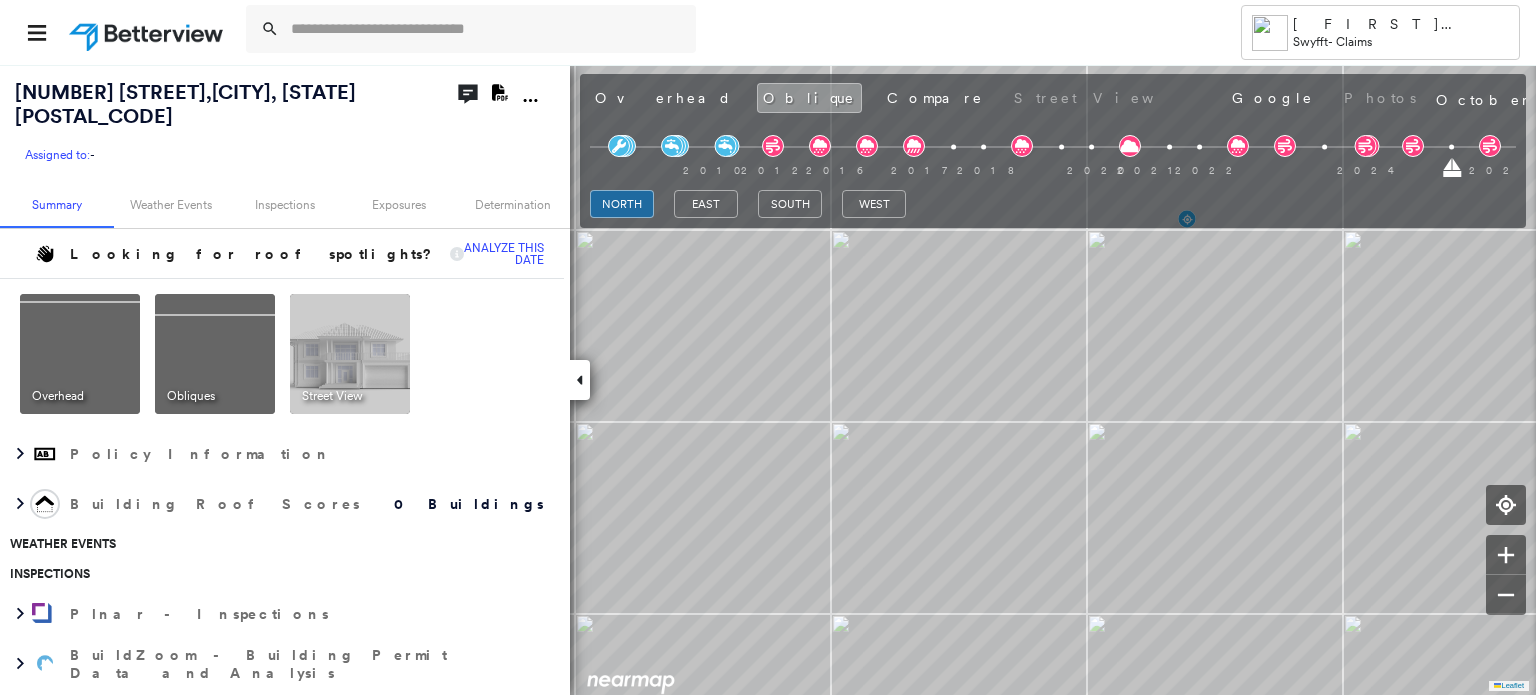 click at bounding box center [1053, 166] 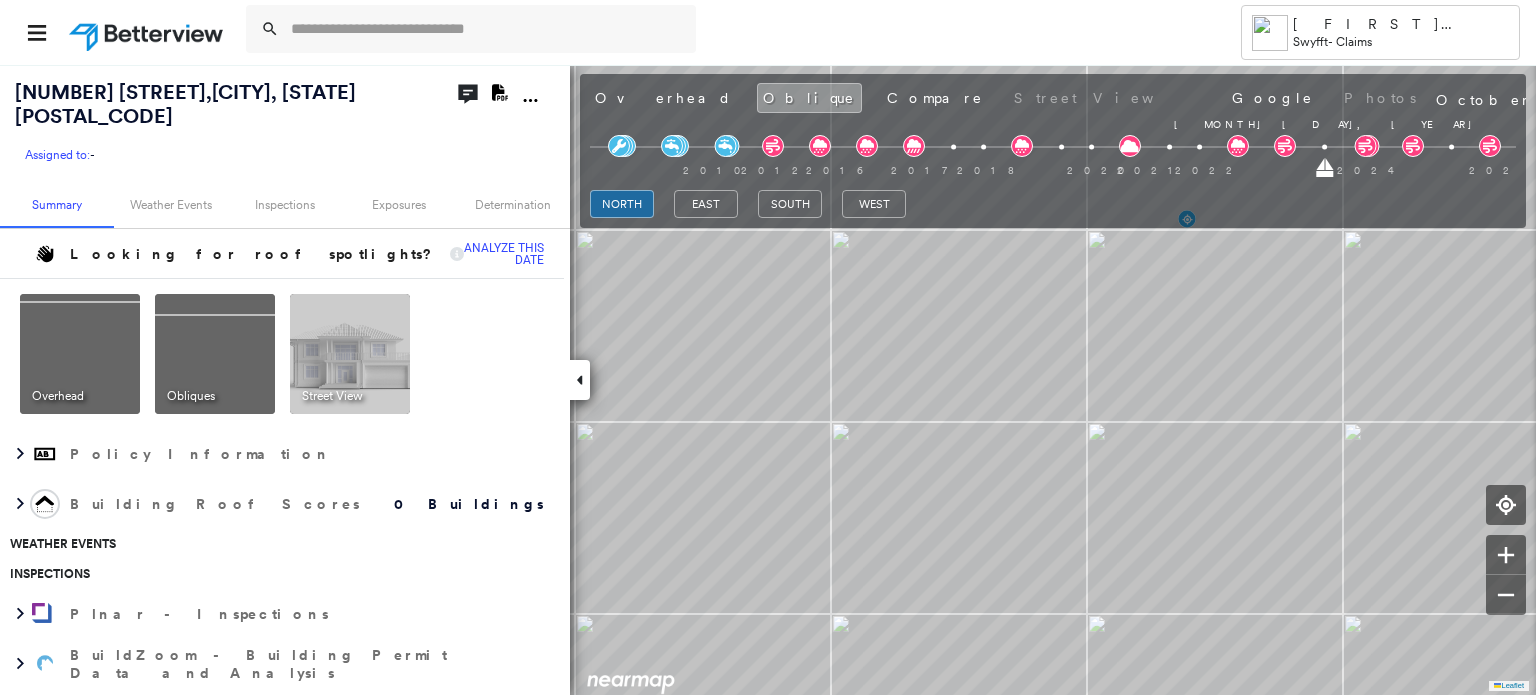 drag, startPoint x: 1451, startPoint y: 165, endPoint x: 1356, endPoint y: 167, distance: 95.02105 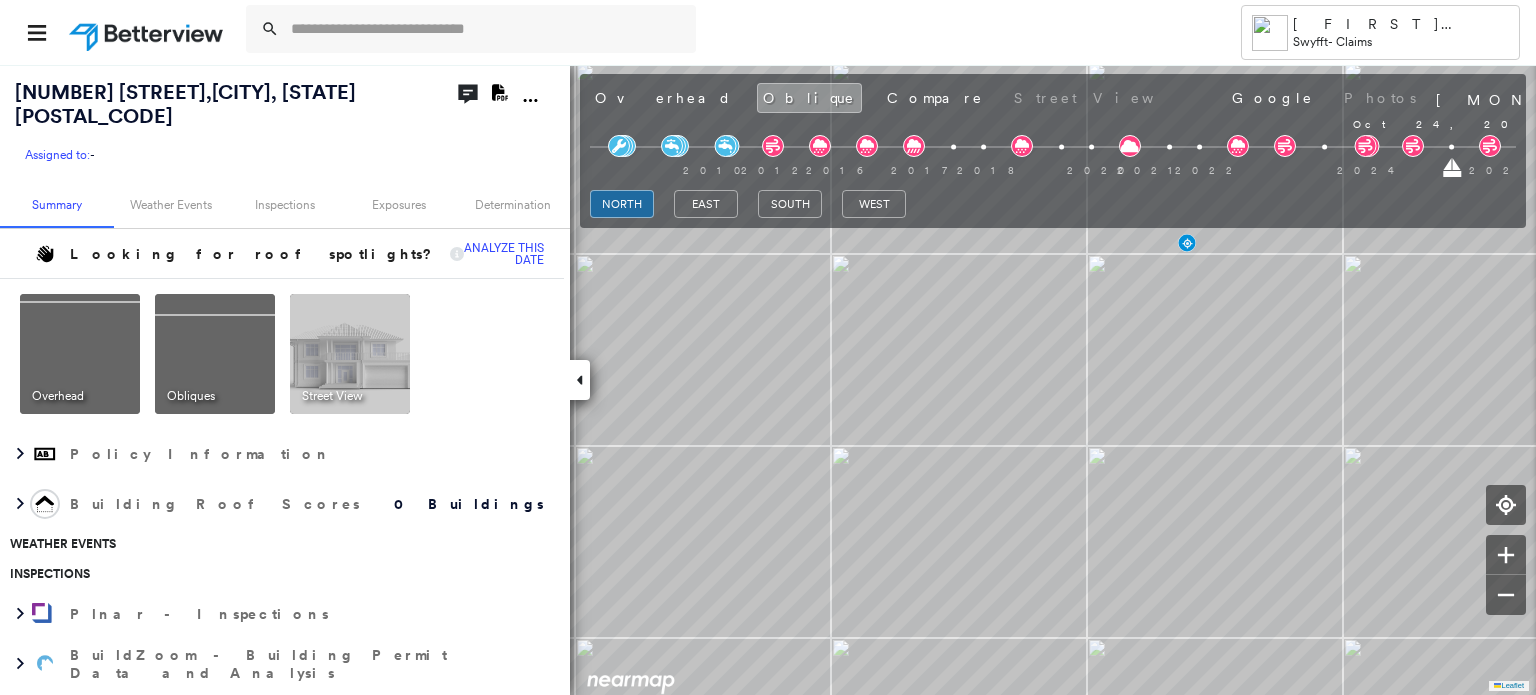 drag, startPoint x: 1324, startPoint y: 162, endPoint x: 1437, endPoint y: 145, distance: 114.27161 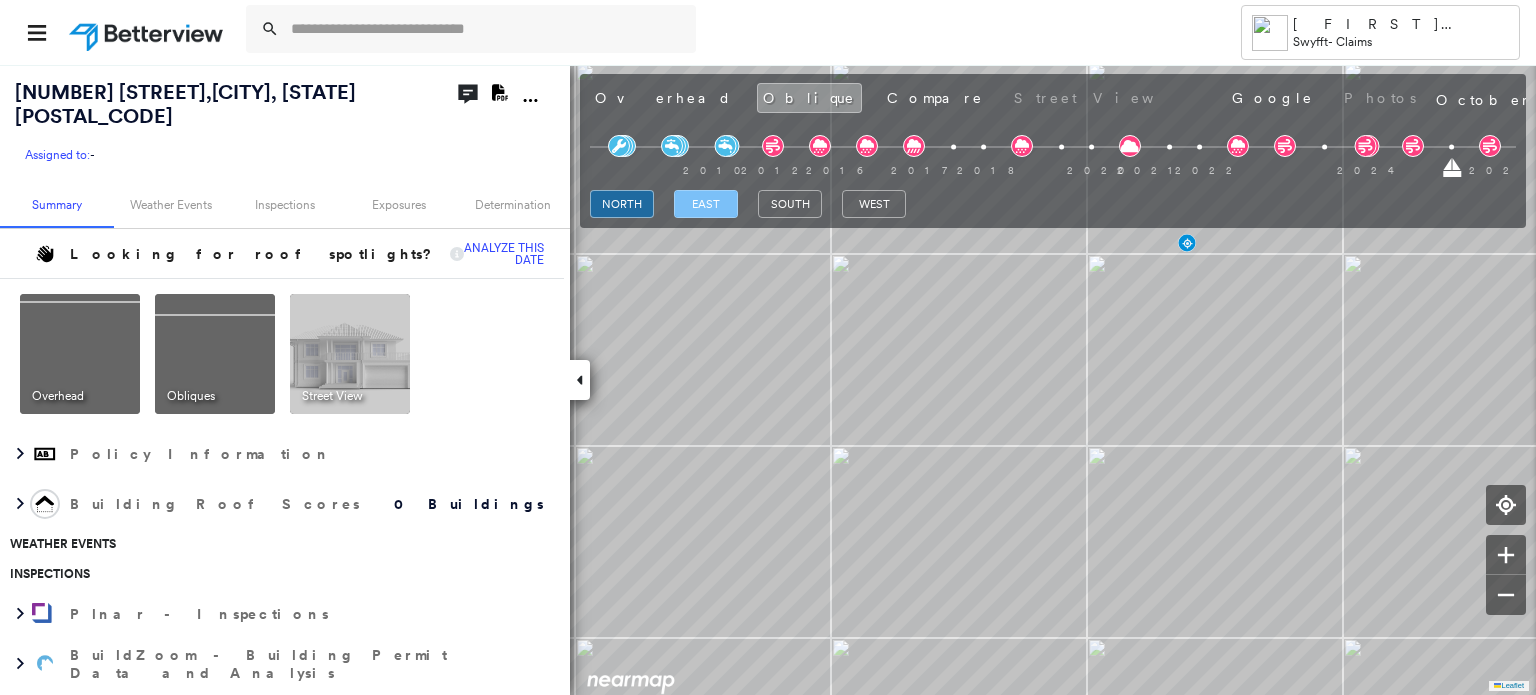 click on "east" at bounding box center (706, 204) 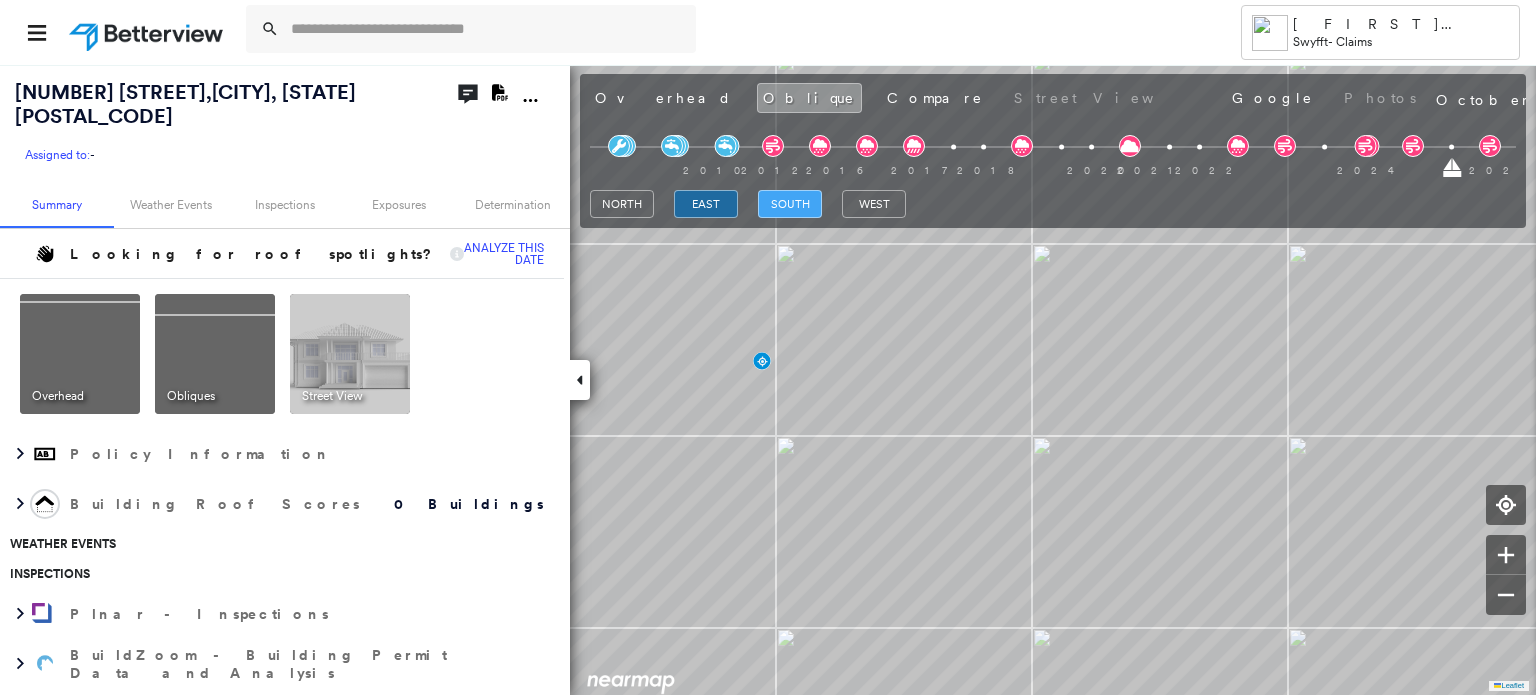 click on "south" at bounding box center [790, 204] 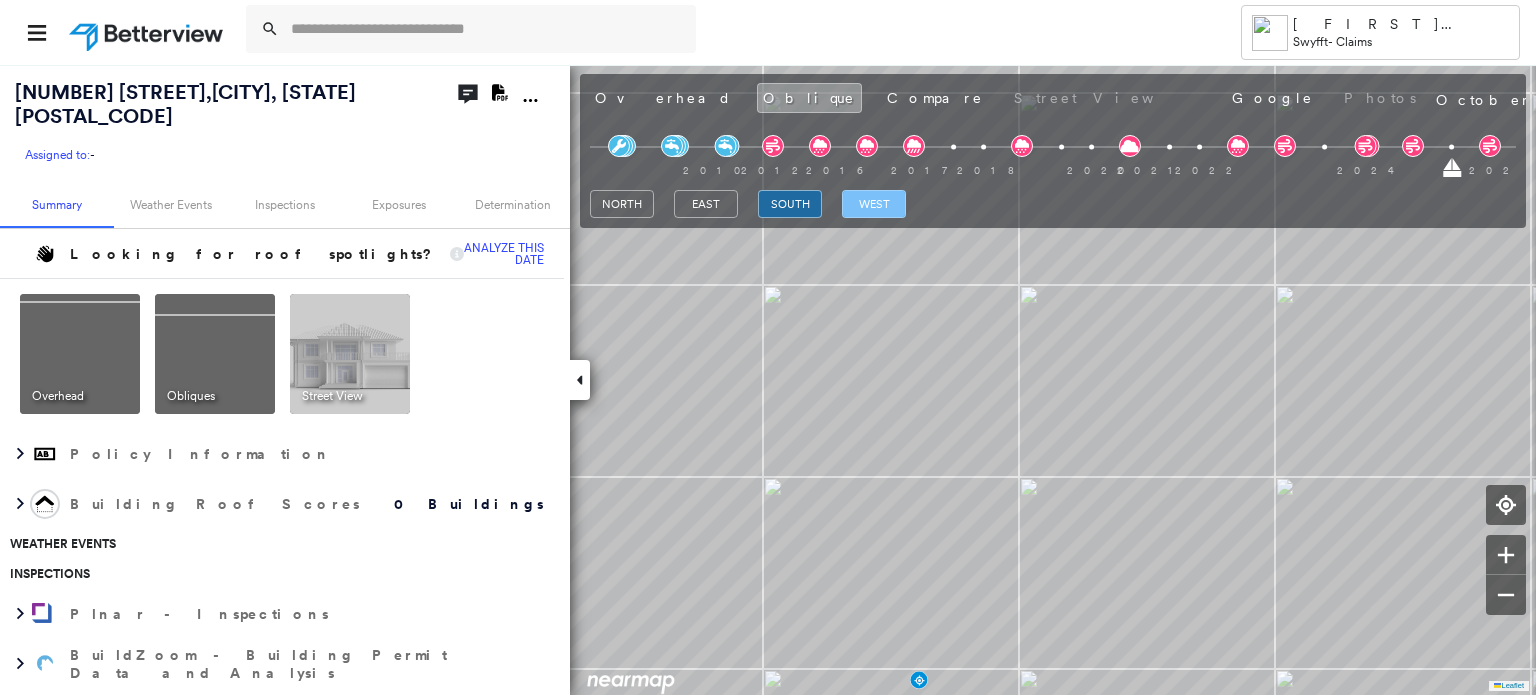 click on "west" at bounding box center [874, 204] 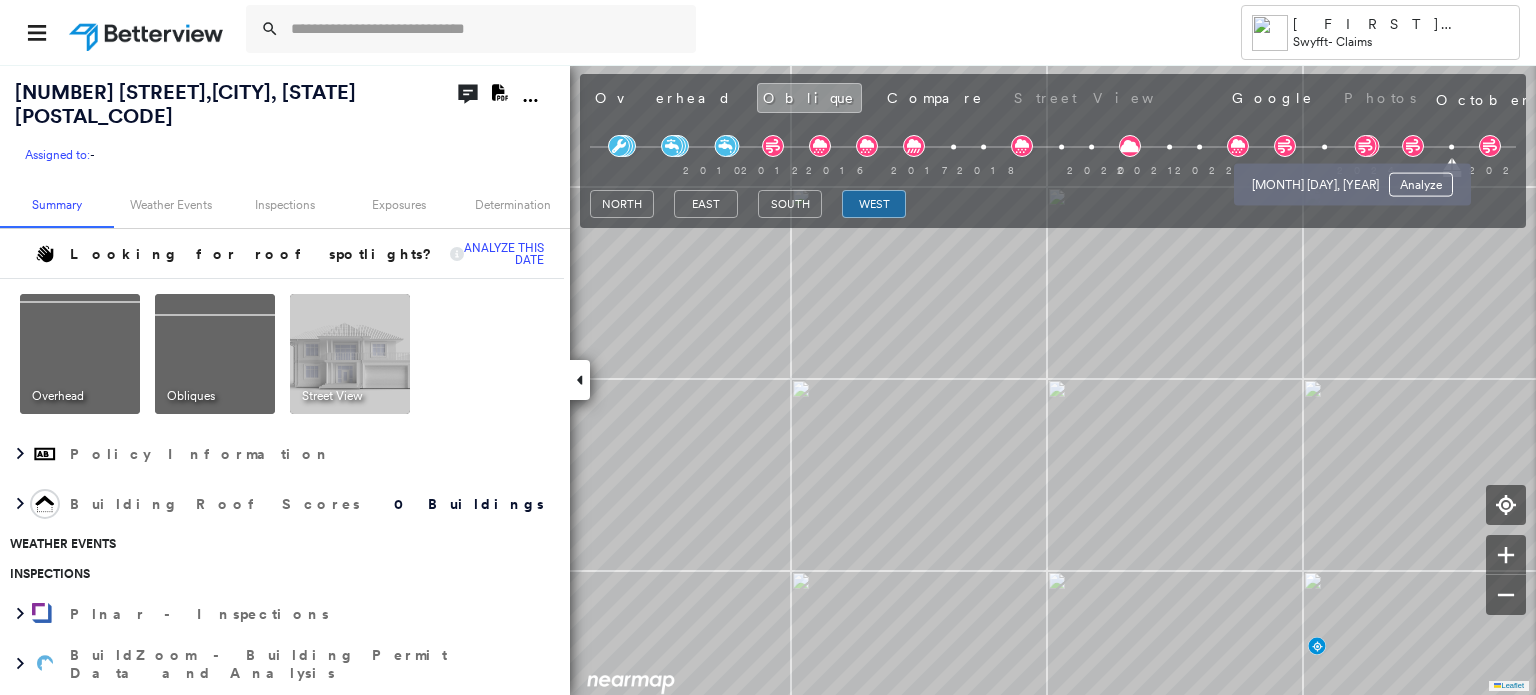 click at bounding box center (1324, 147) 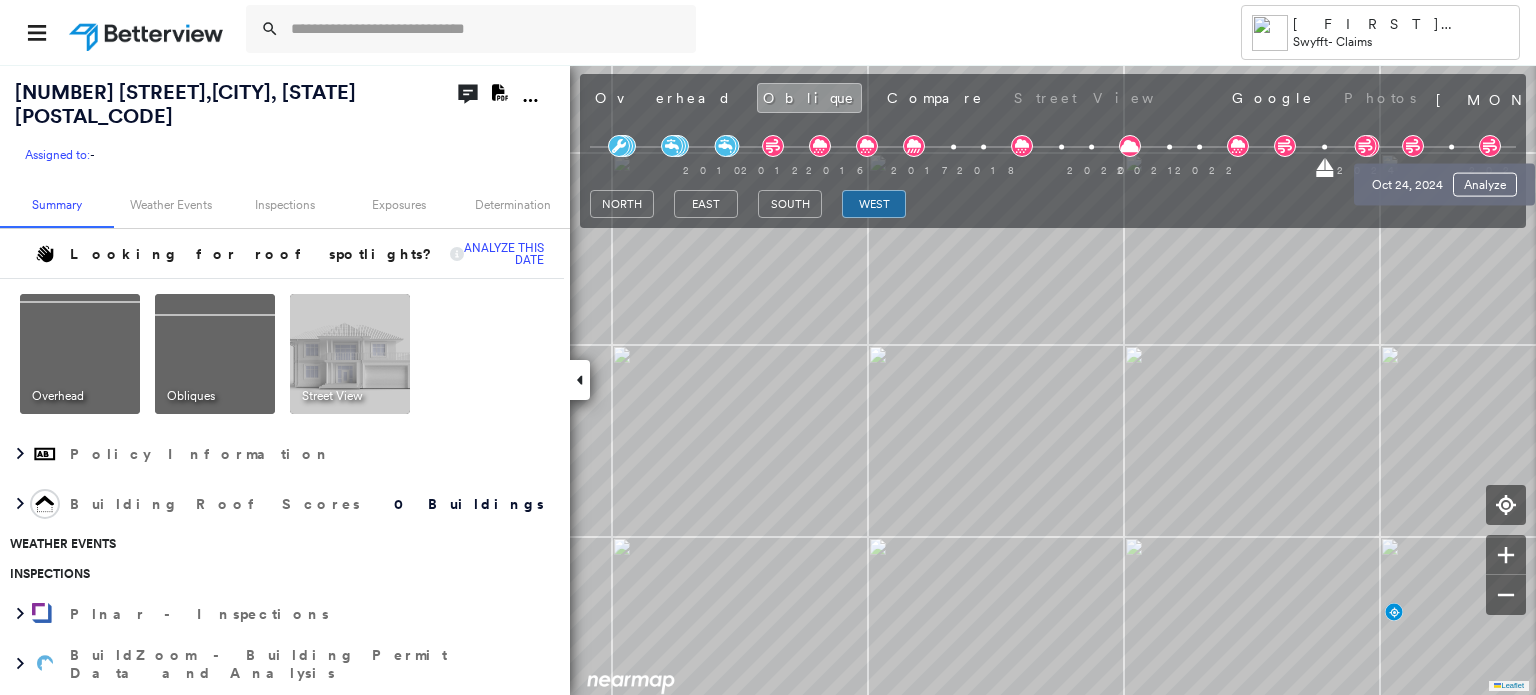 click at bounding box center (1451, 147) 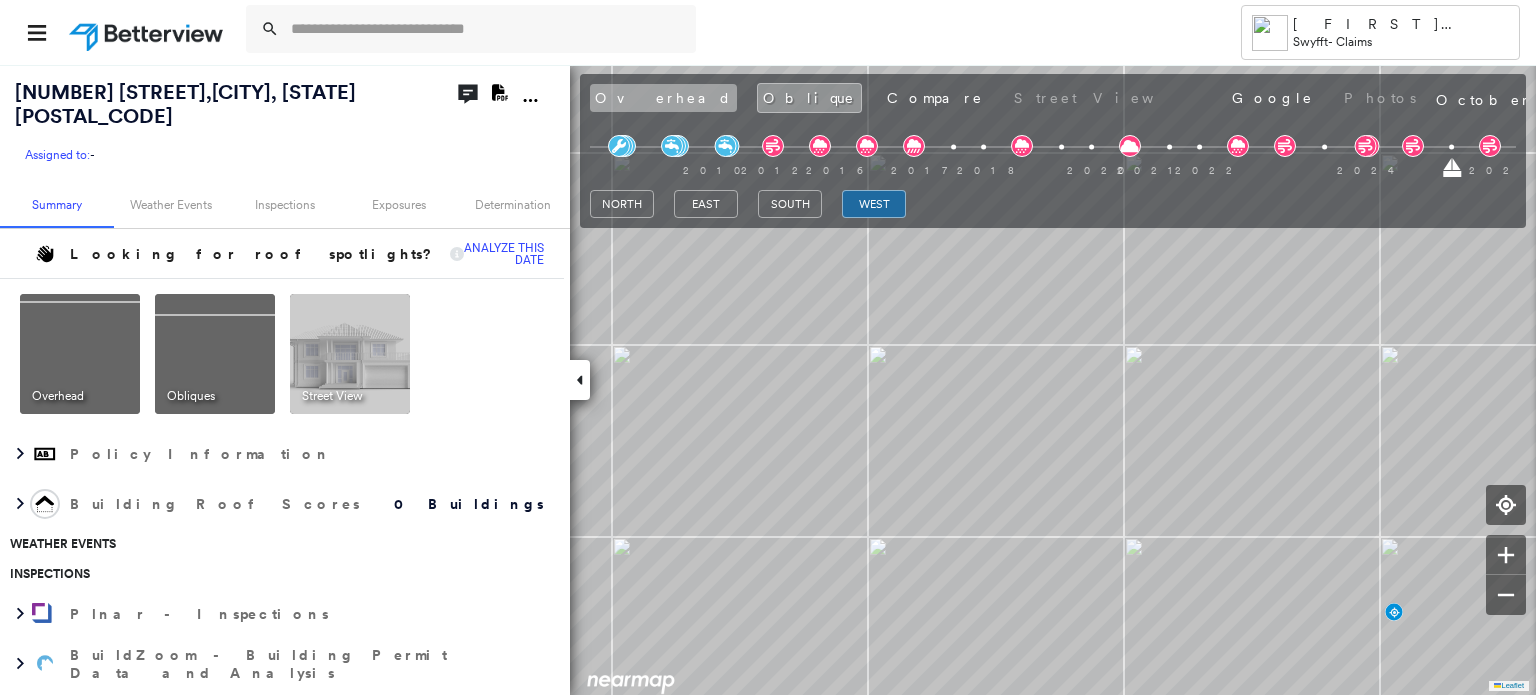 click on "Overhead" at bounding box center [663, 98] 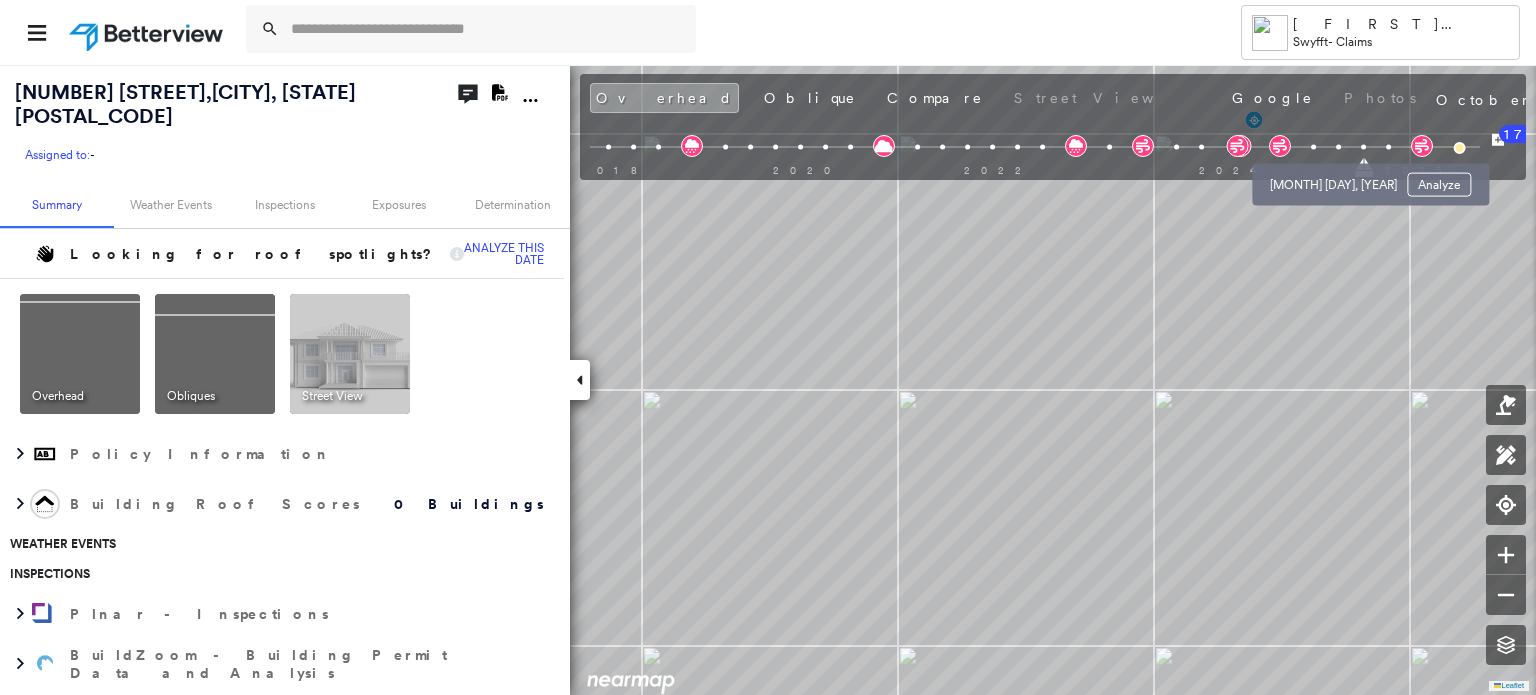 click at bounding box center (1338, 147) 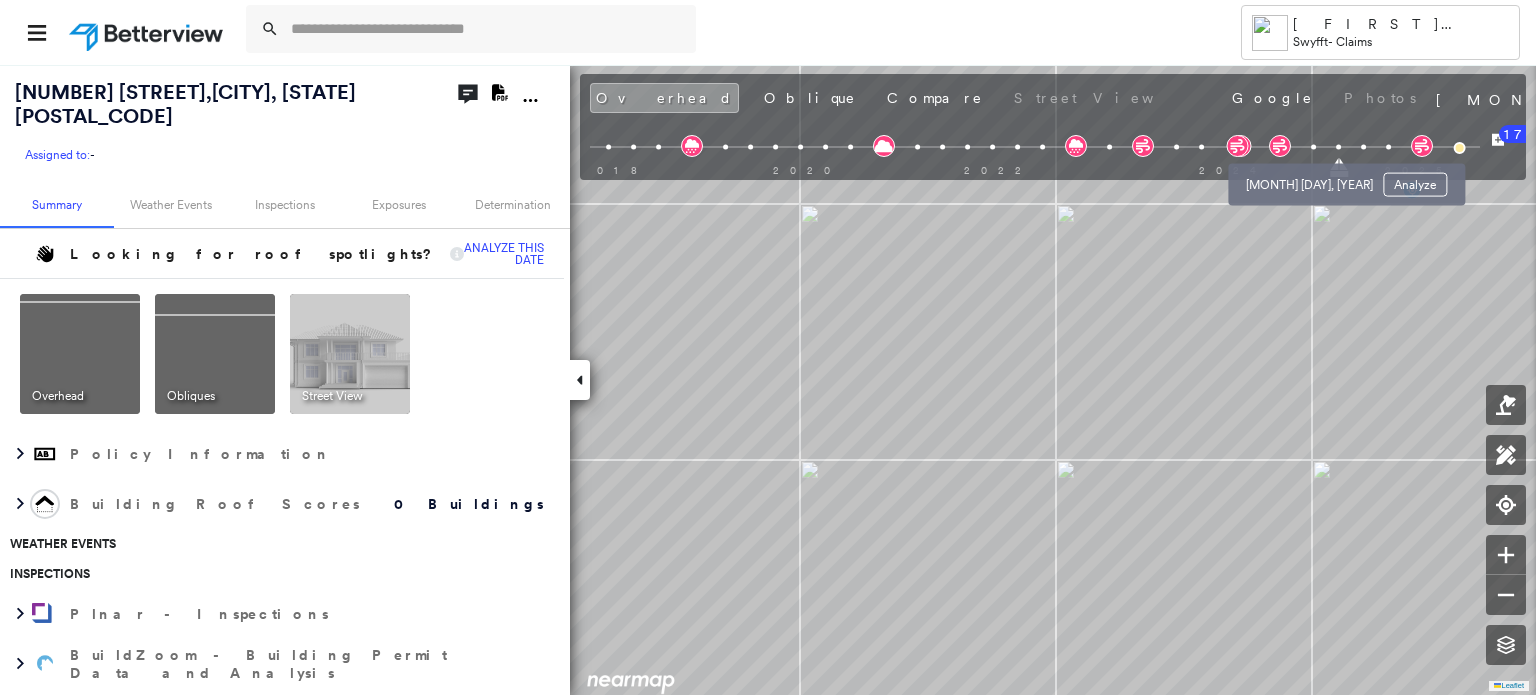 click at bounding box center [1313, 147] 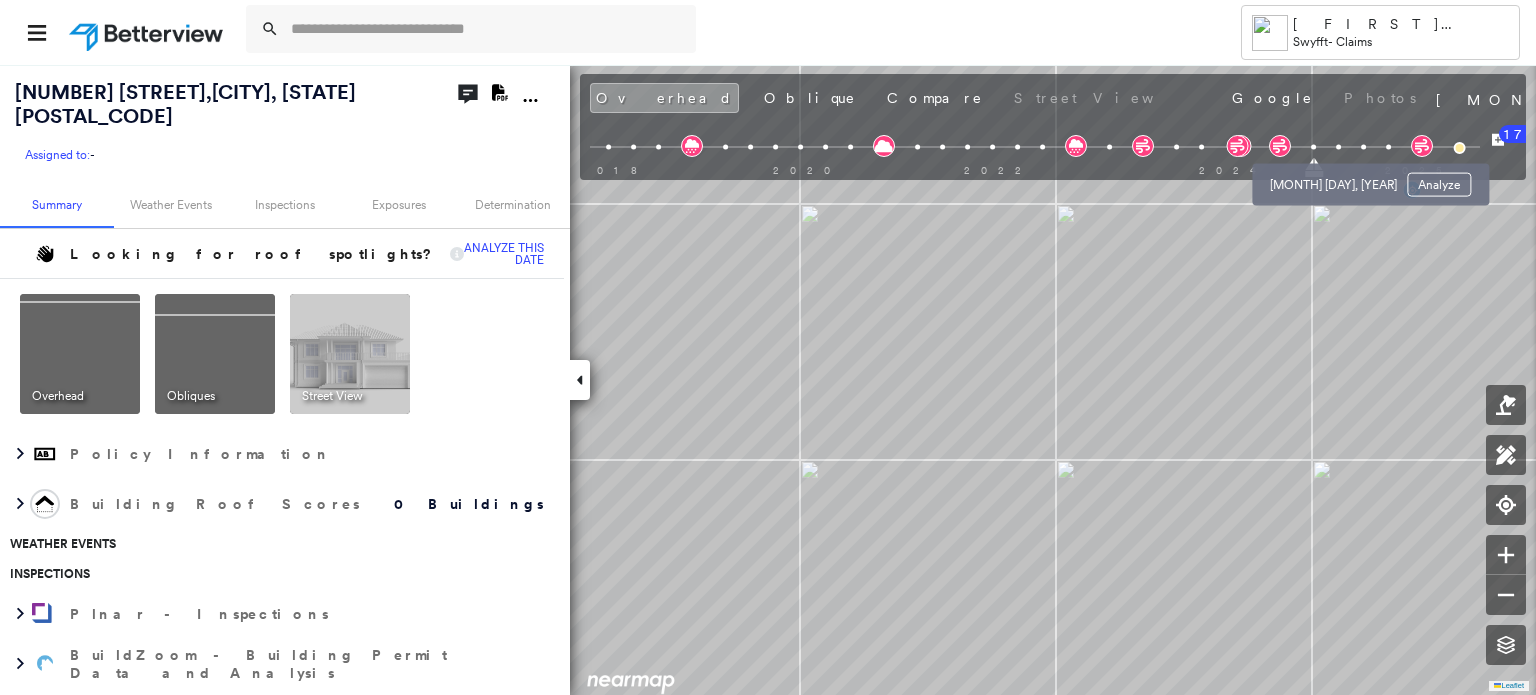 click at bounding box center [1338, 147] 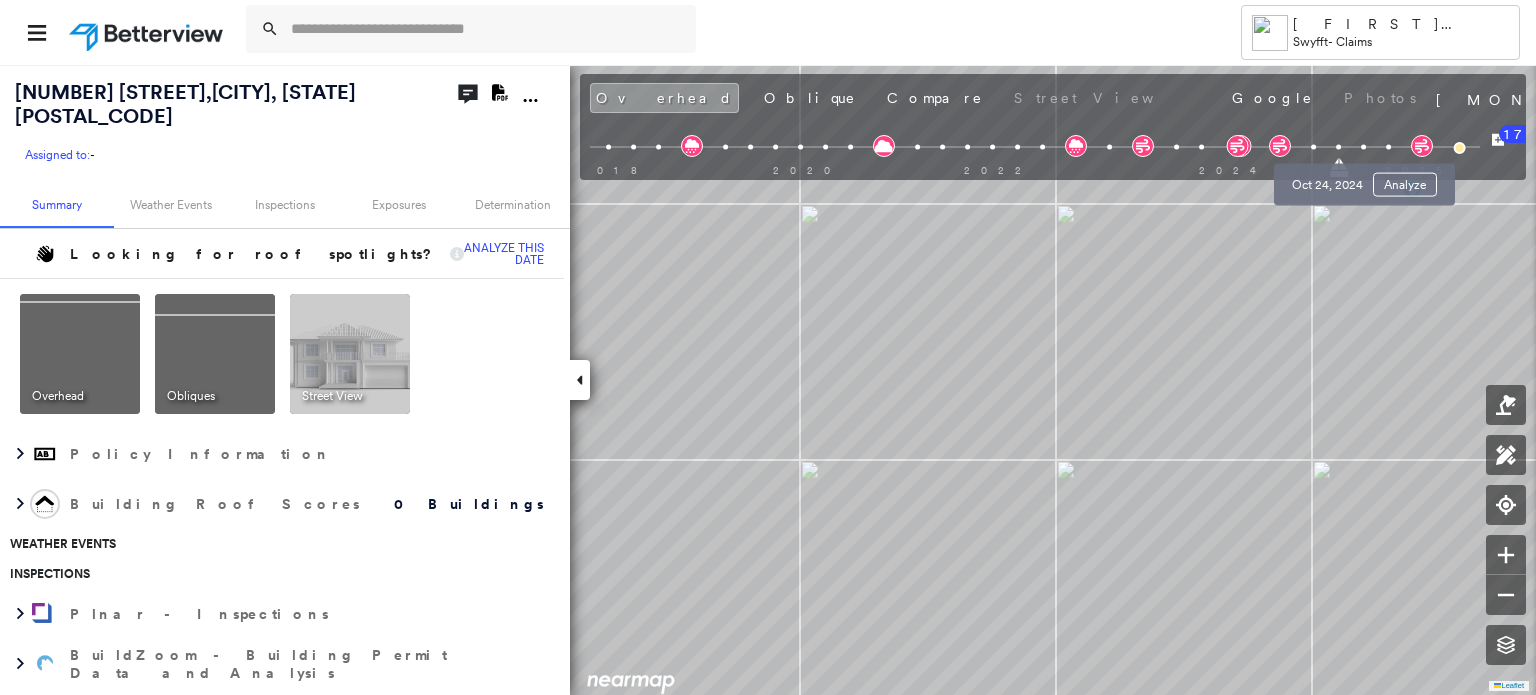 click at bounding box center (1363, 147) 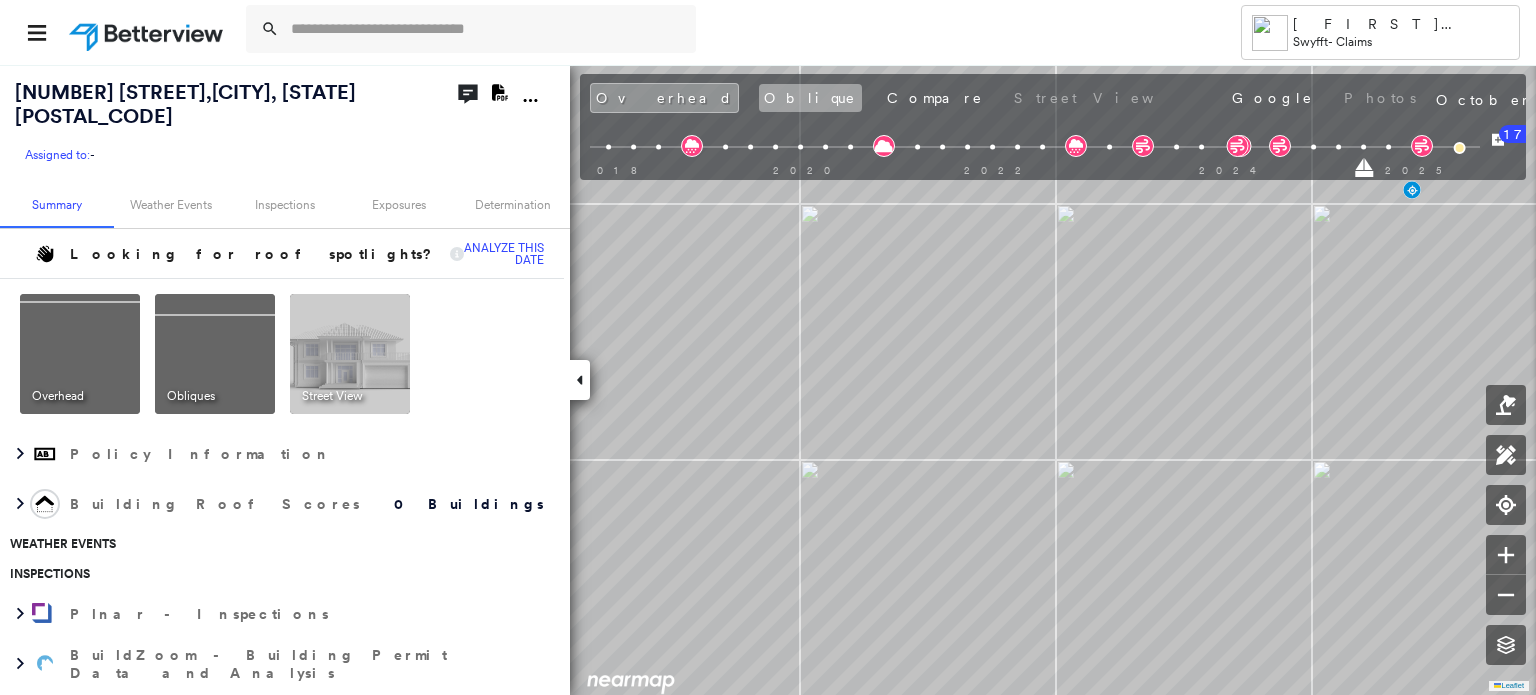 click on "Oblique" at bounding box center (810, 98) 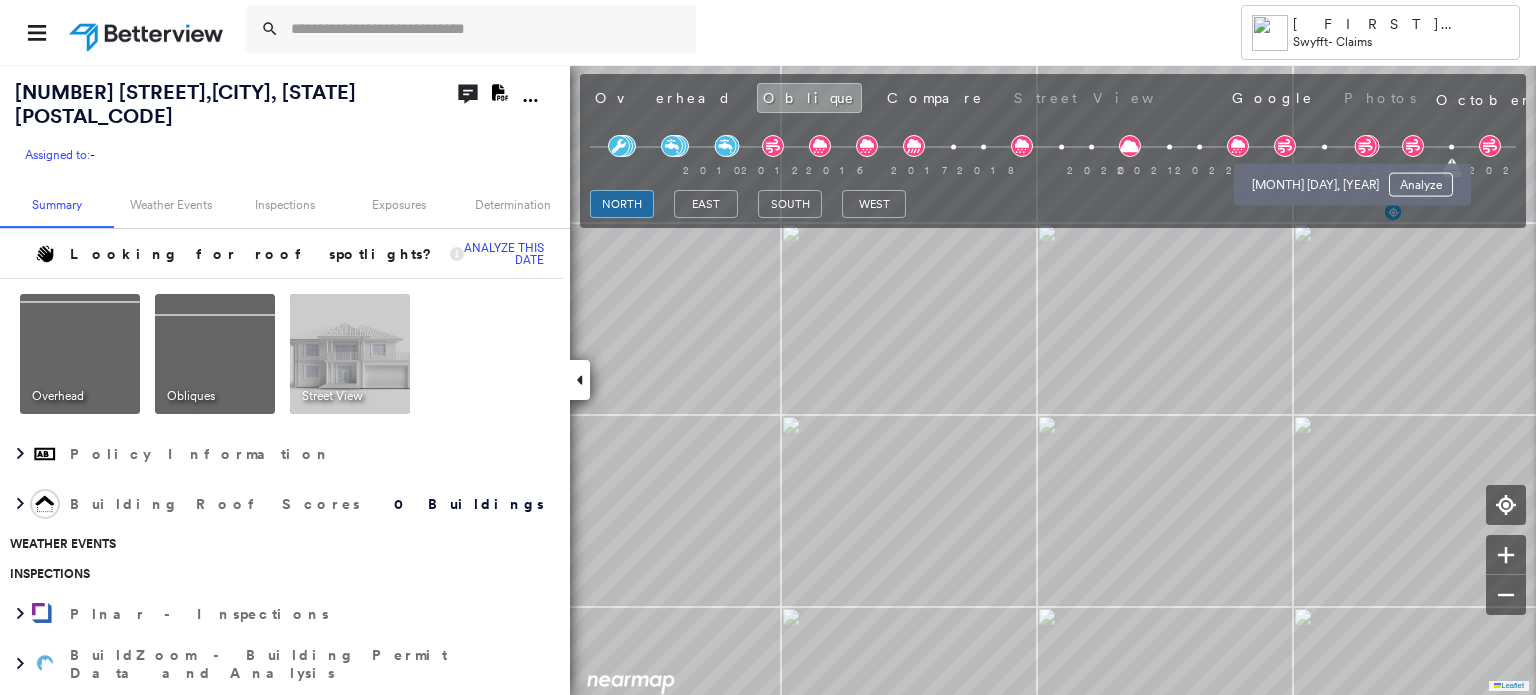 click at bounding box center (1324, 147) 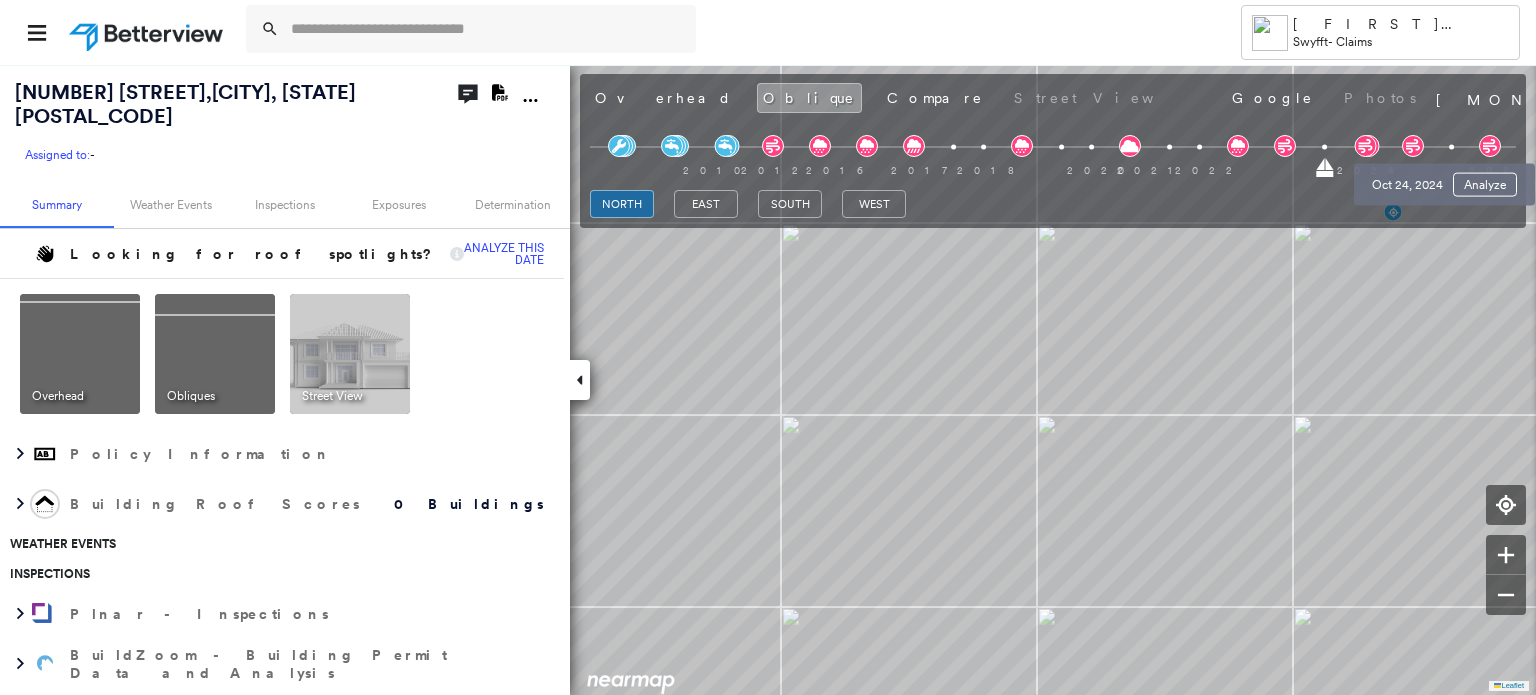 click at bounding box center [1451, 147] 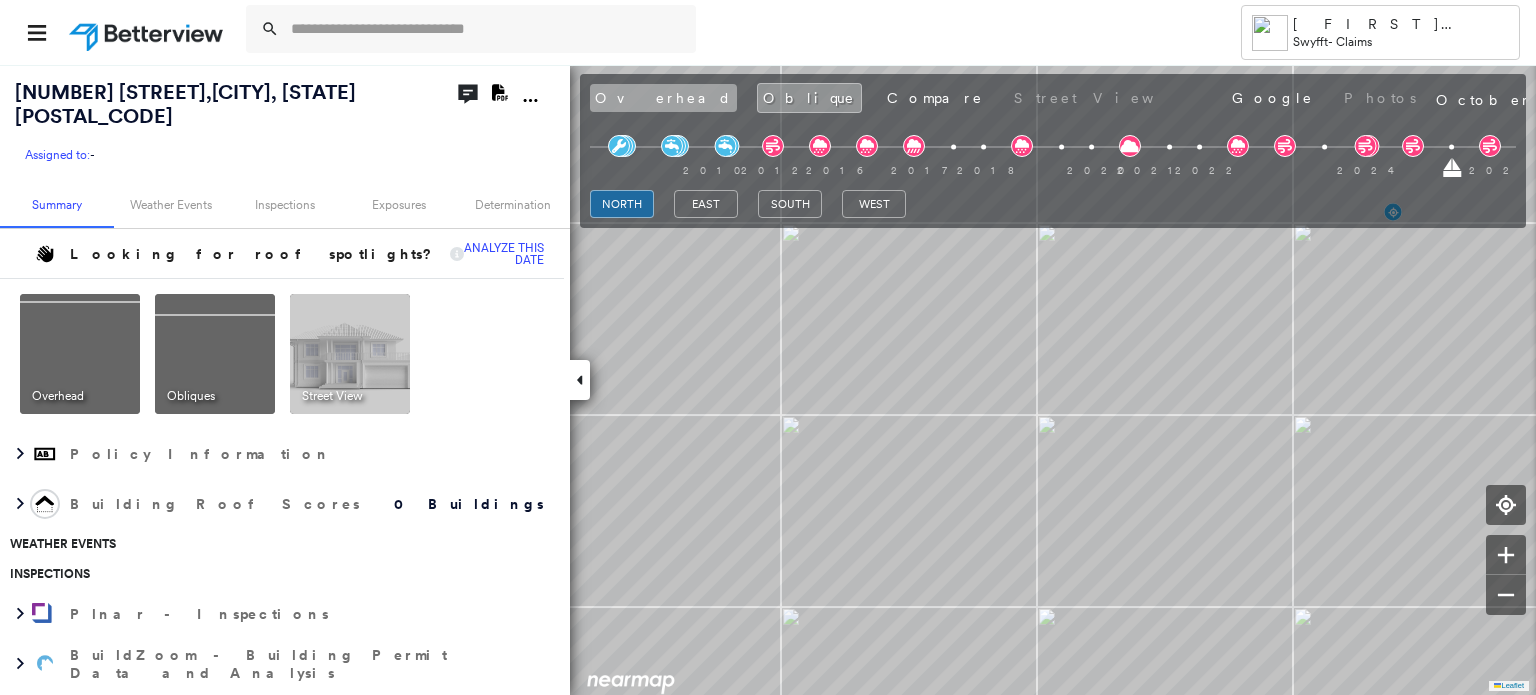 click on "Overhead" at bounding box center [663, 98] 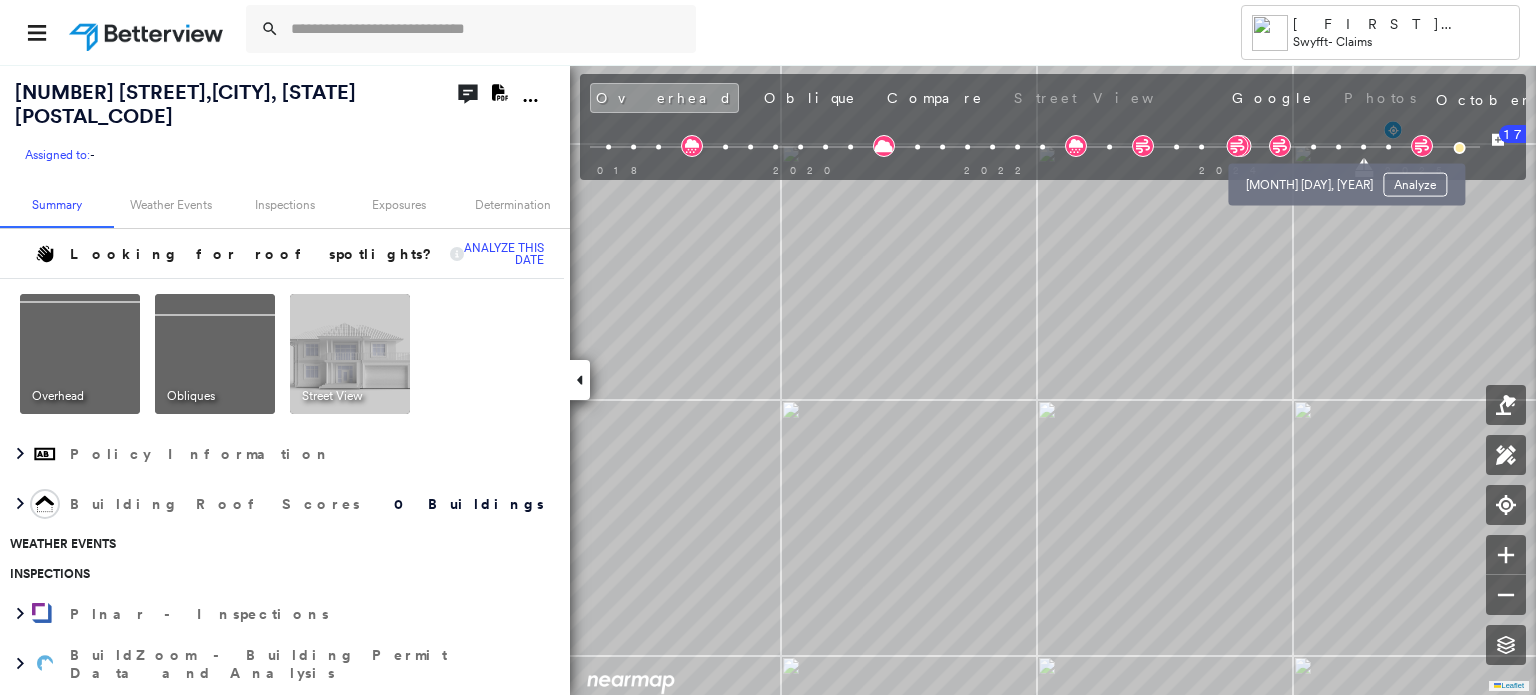 click at bounding box center [1313, 147] 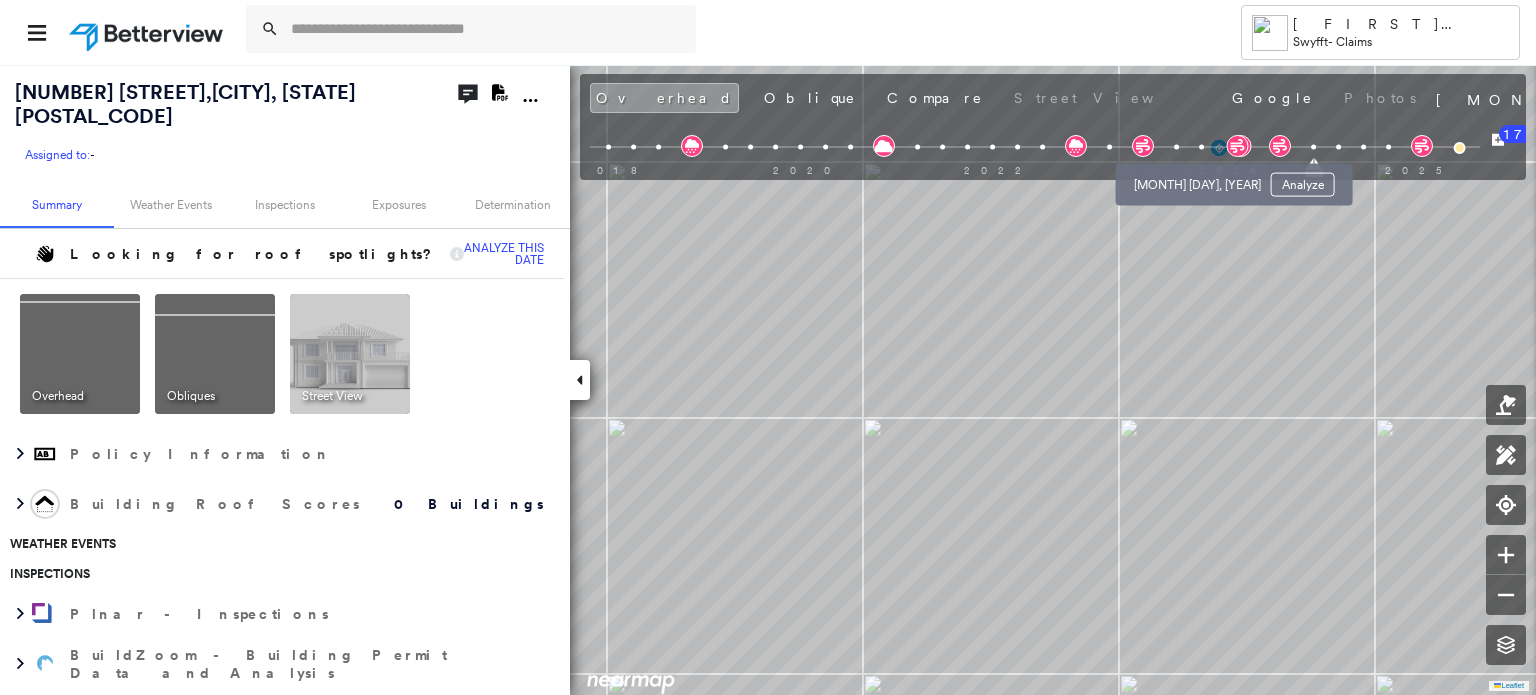 click at bounding box center (1201, 147) 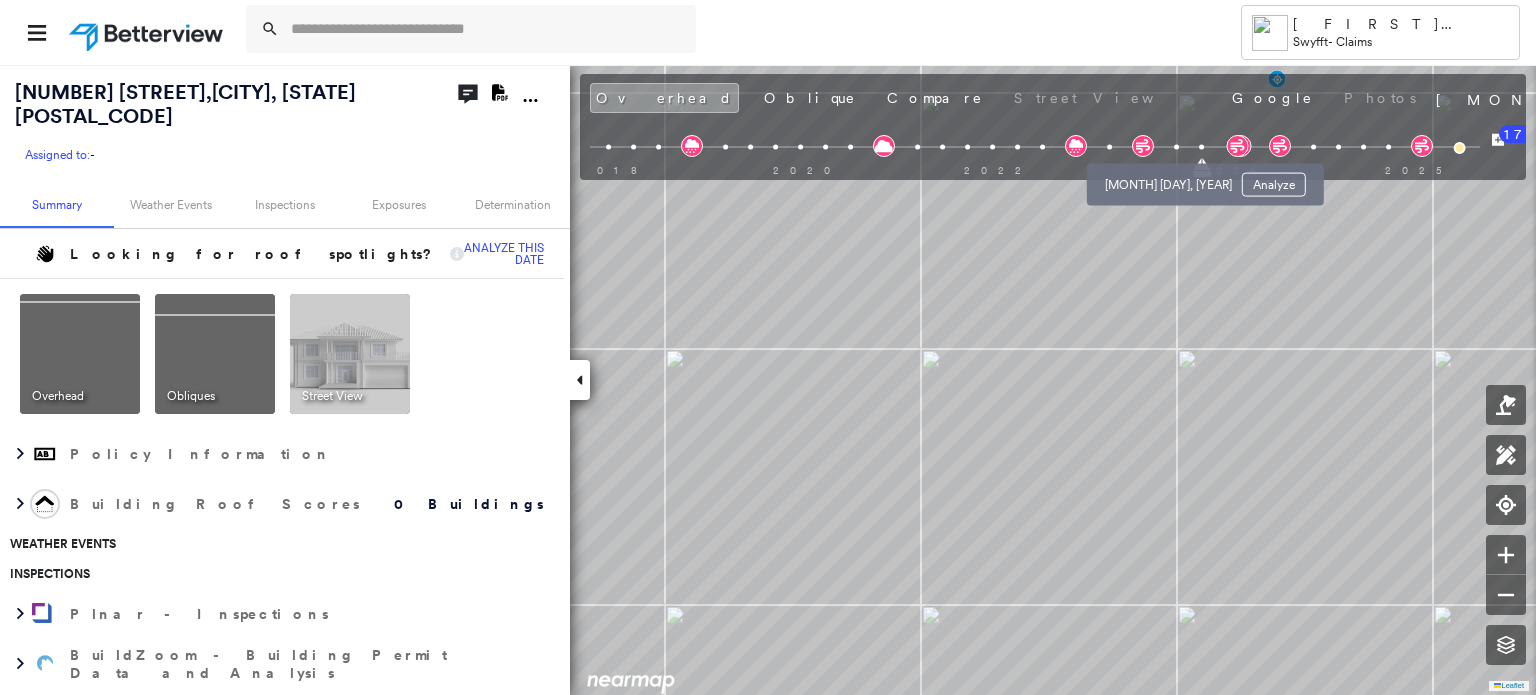 click at bounding box center (1176, 147) 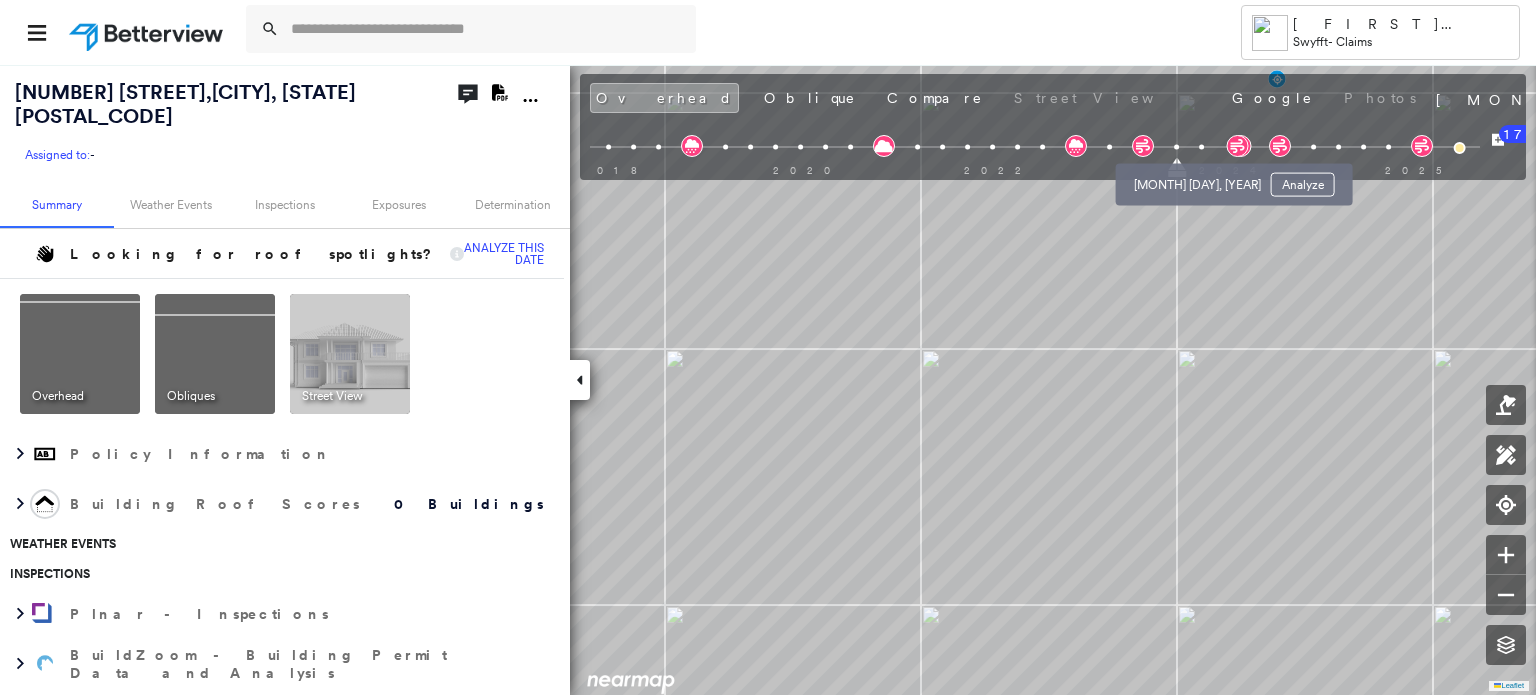 click at bounding box center (1201, 147) 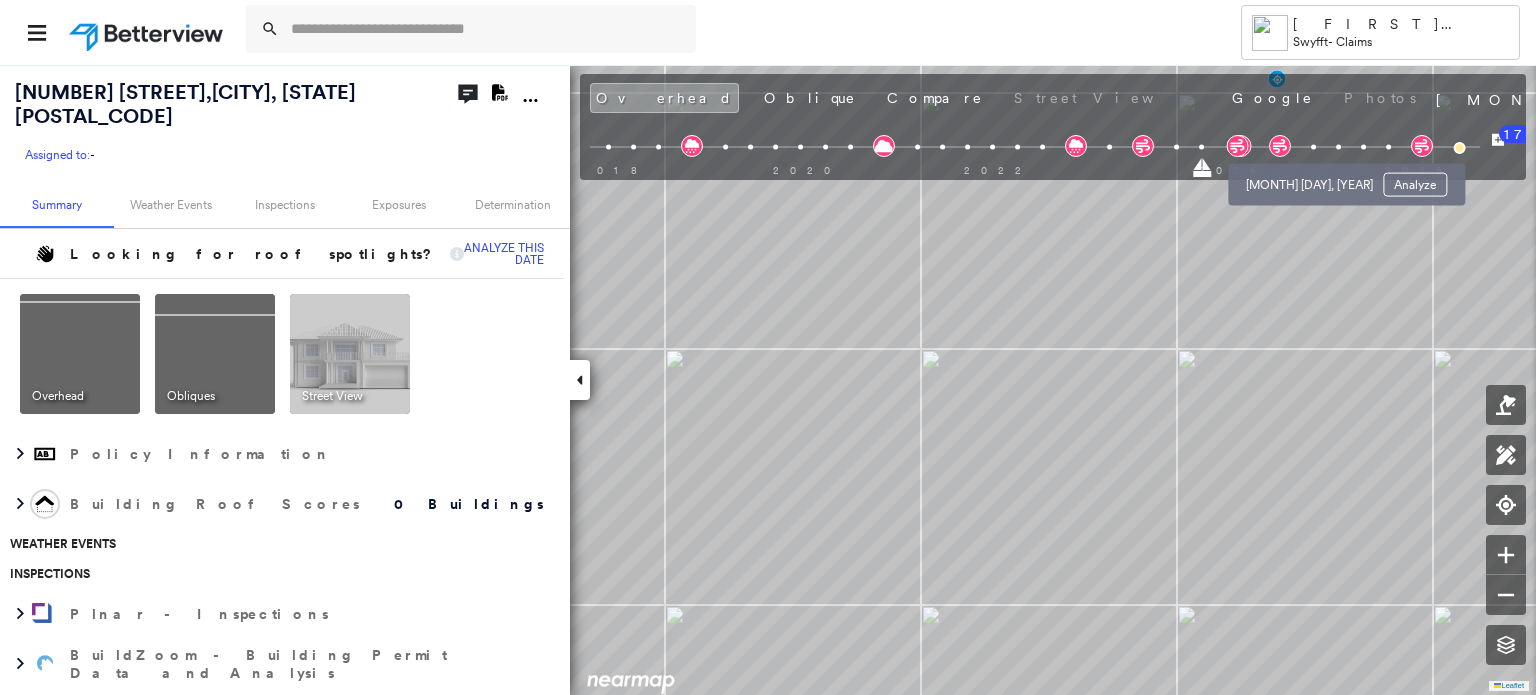 click on "[MONTH] [DAY], [YEAR] Analyze" at bounding box center (1346, 179) 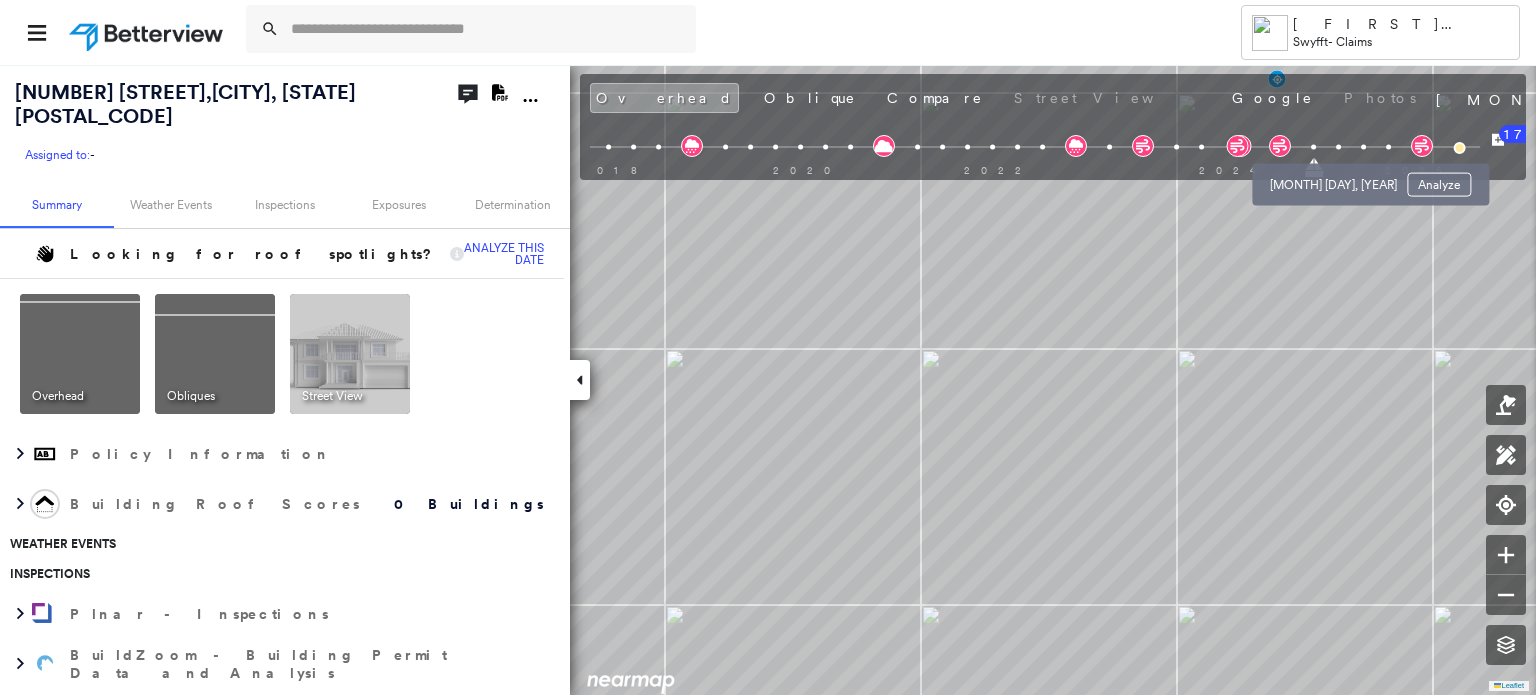 click at bounding box center (1338, 147) 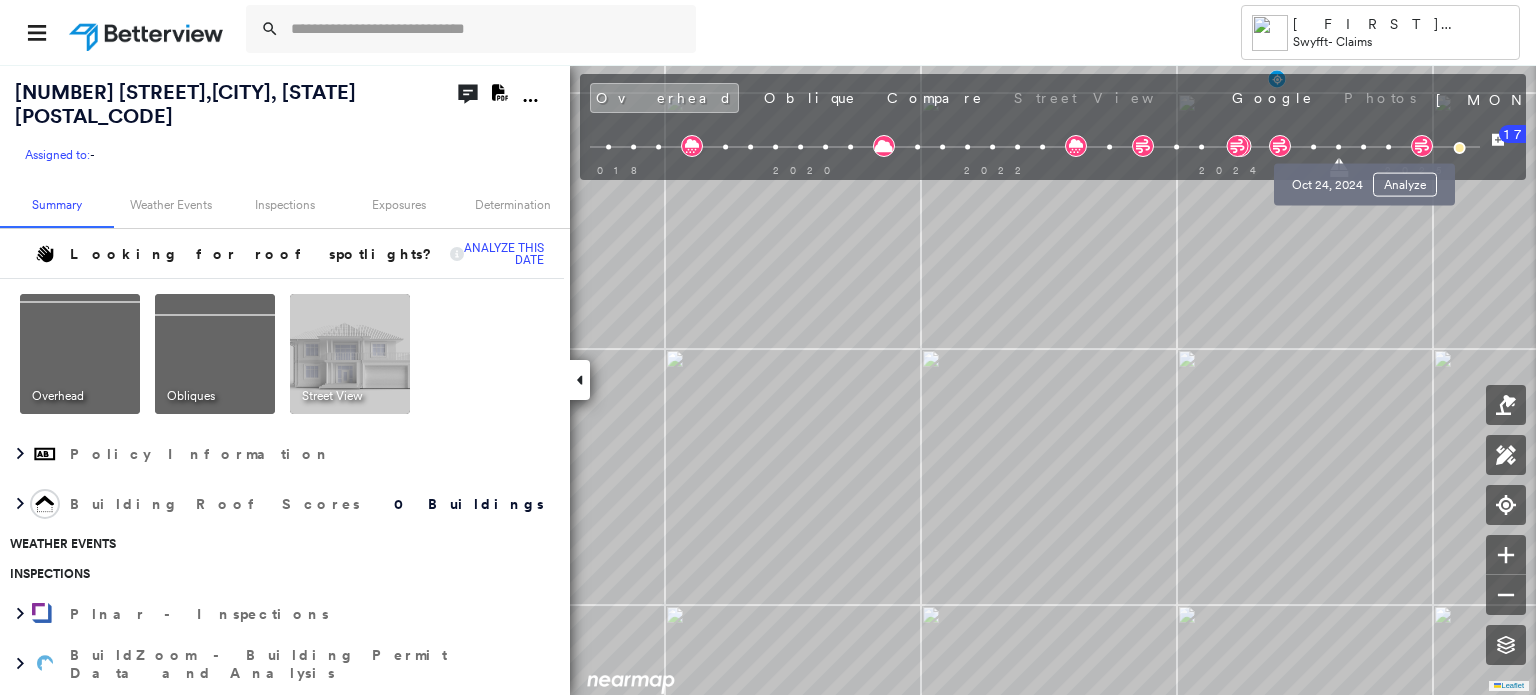 click at bounding box center (1363, 147) 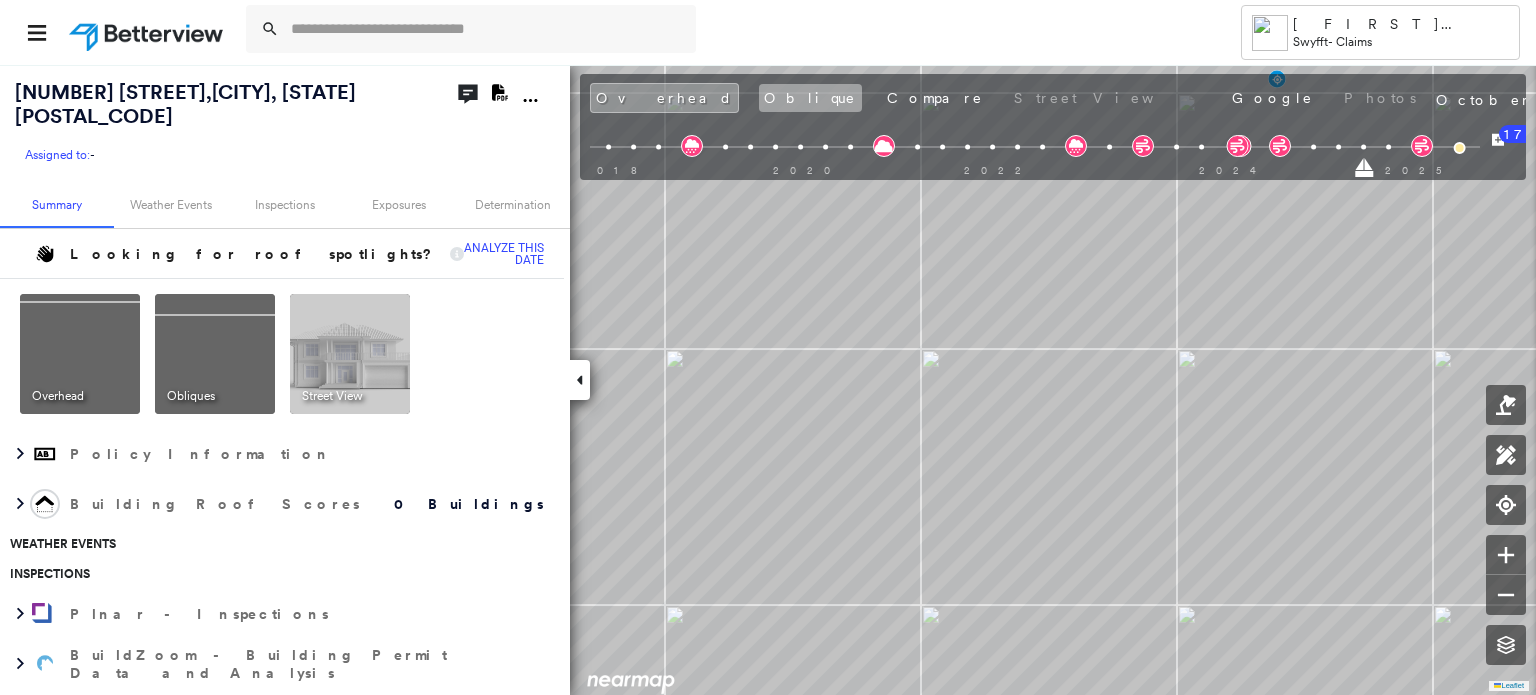click on "Oblique" at bounding box center [810, 98] 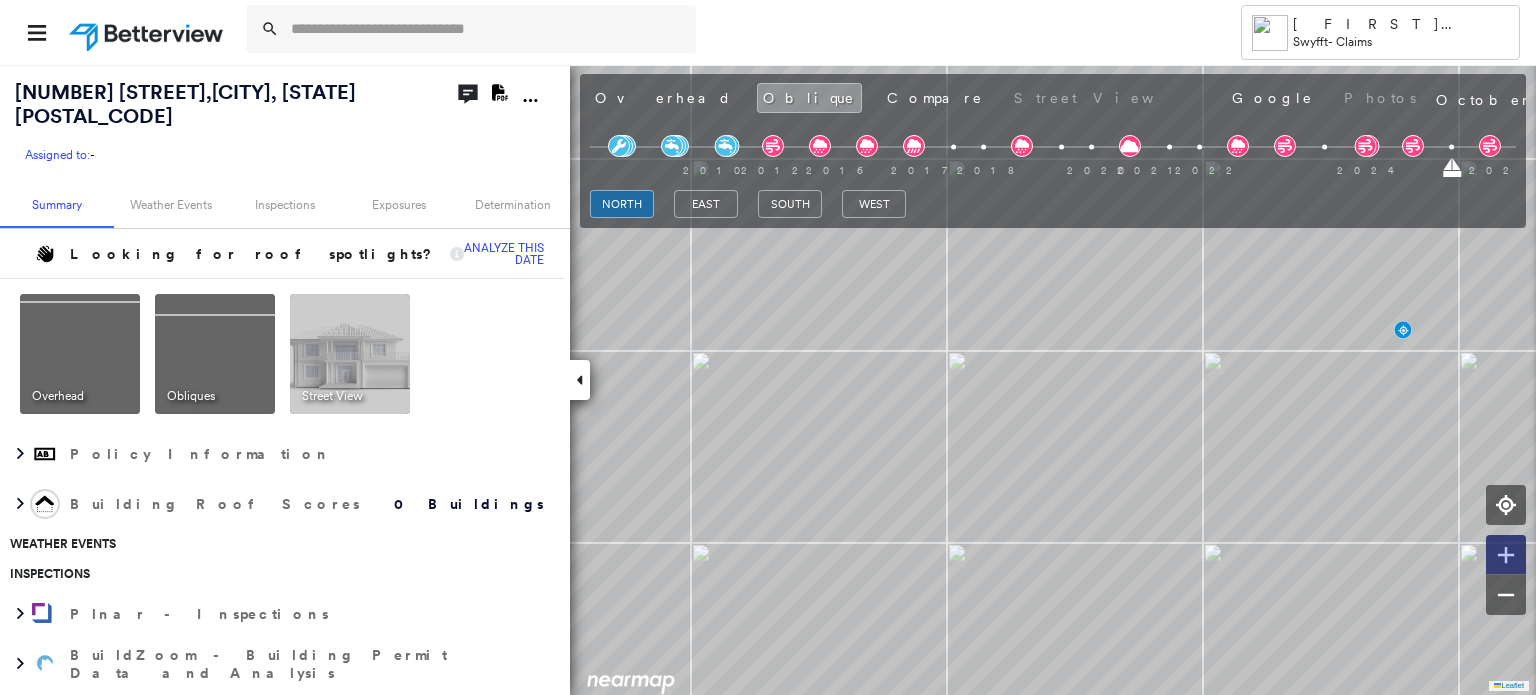 click 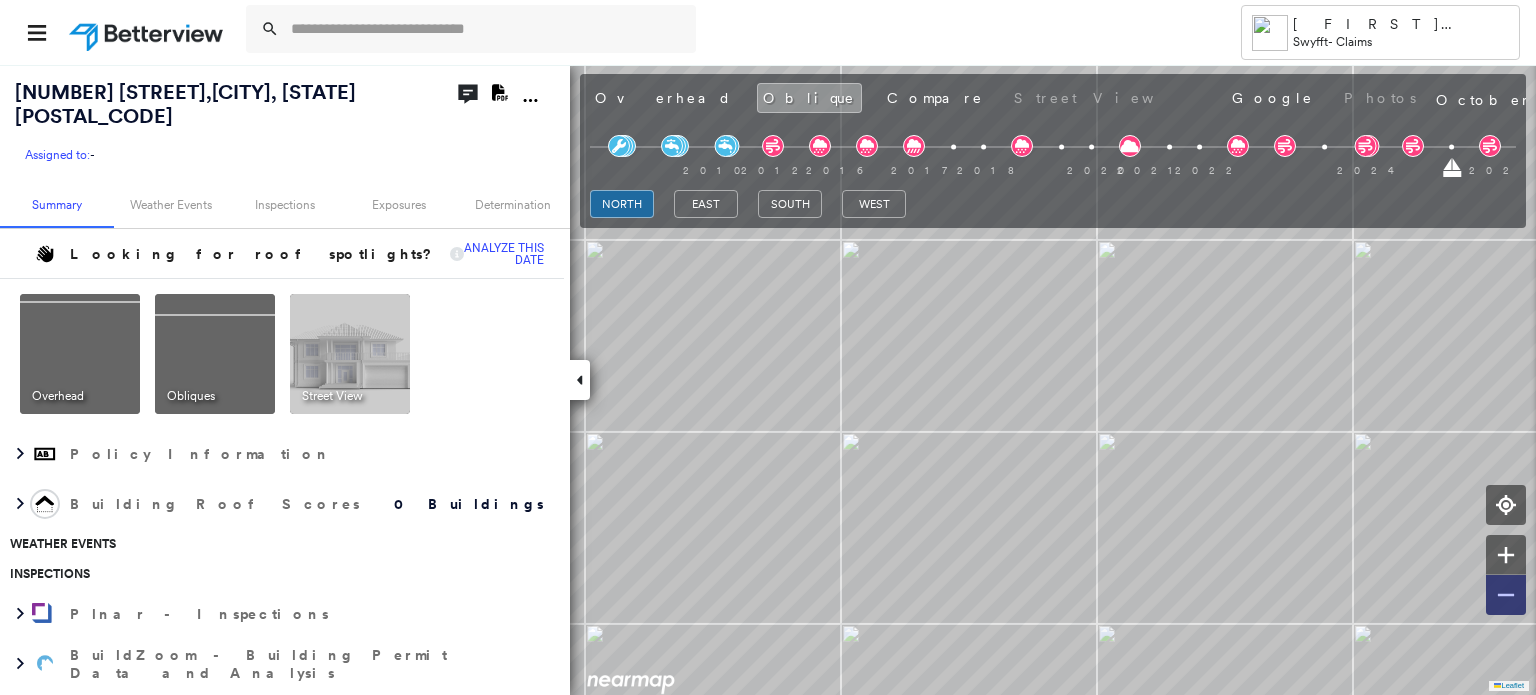 click 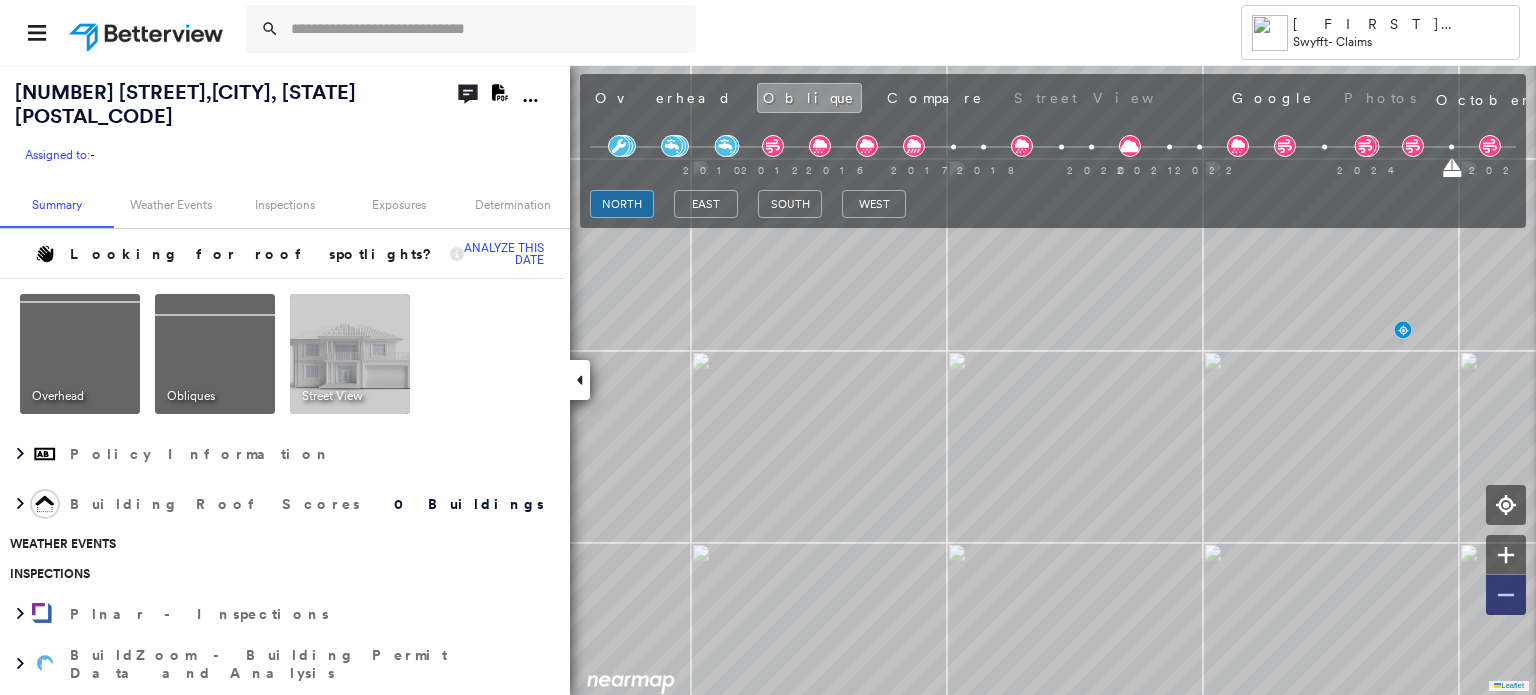 click 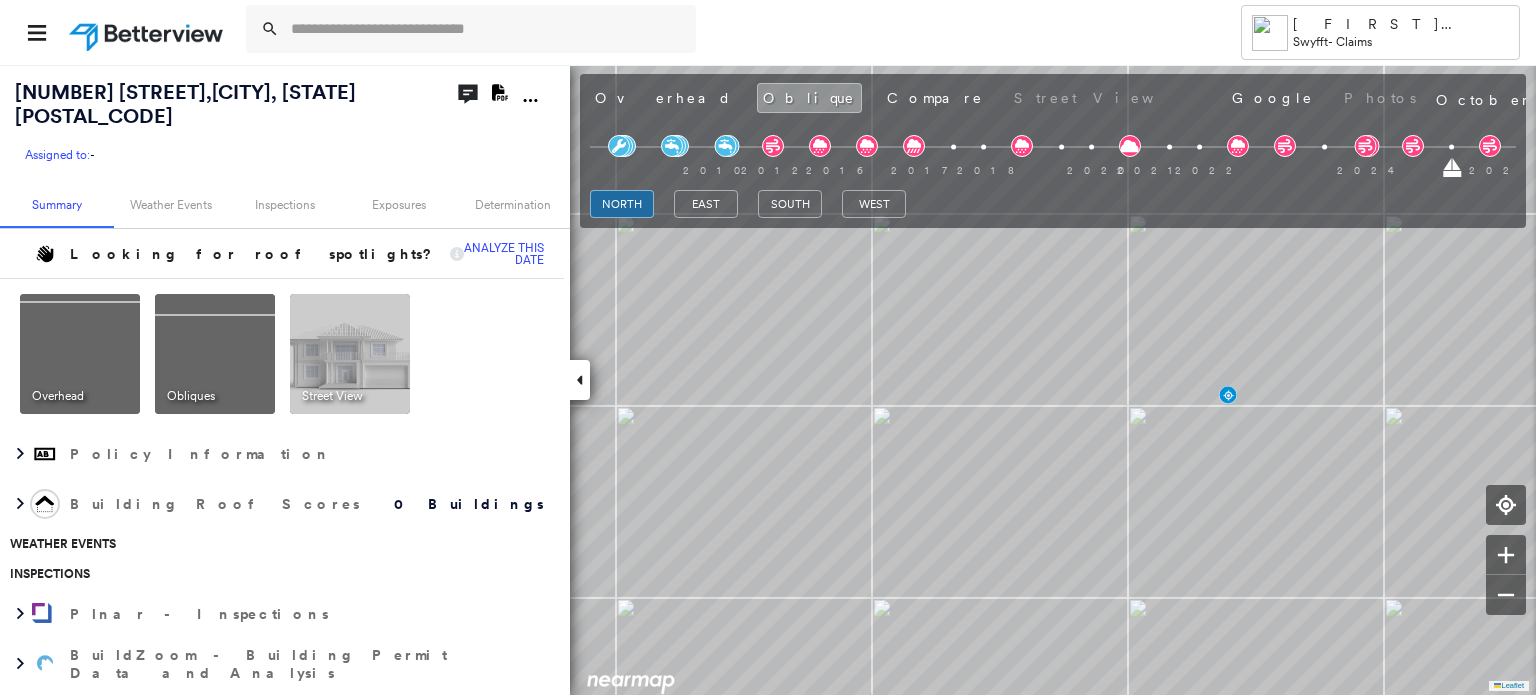 click on "east" at bounding box center (706, 207) 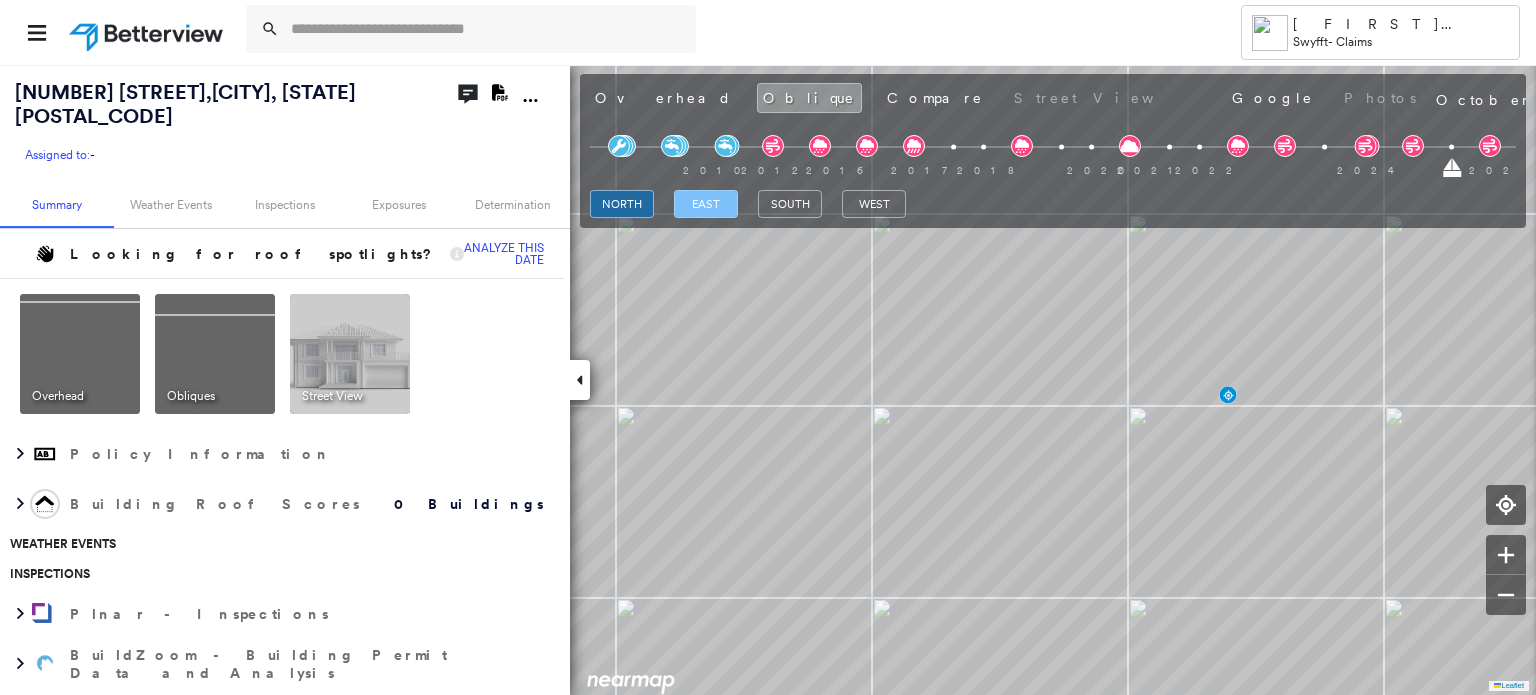 click on "east" at bounding box center (706, 204) 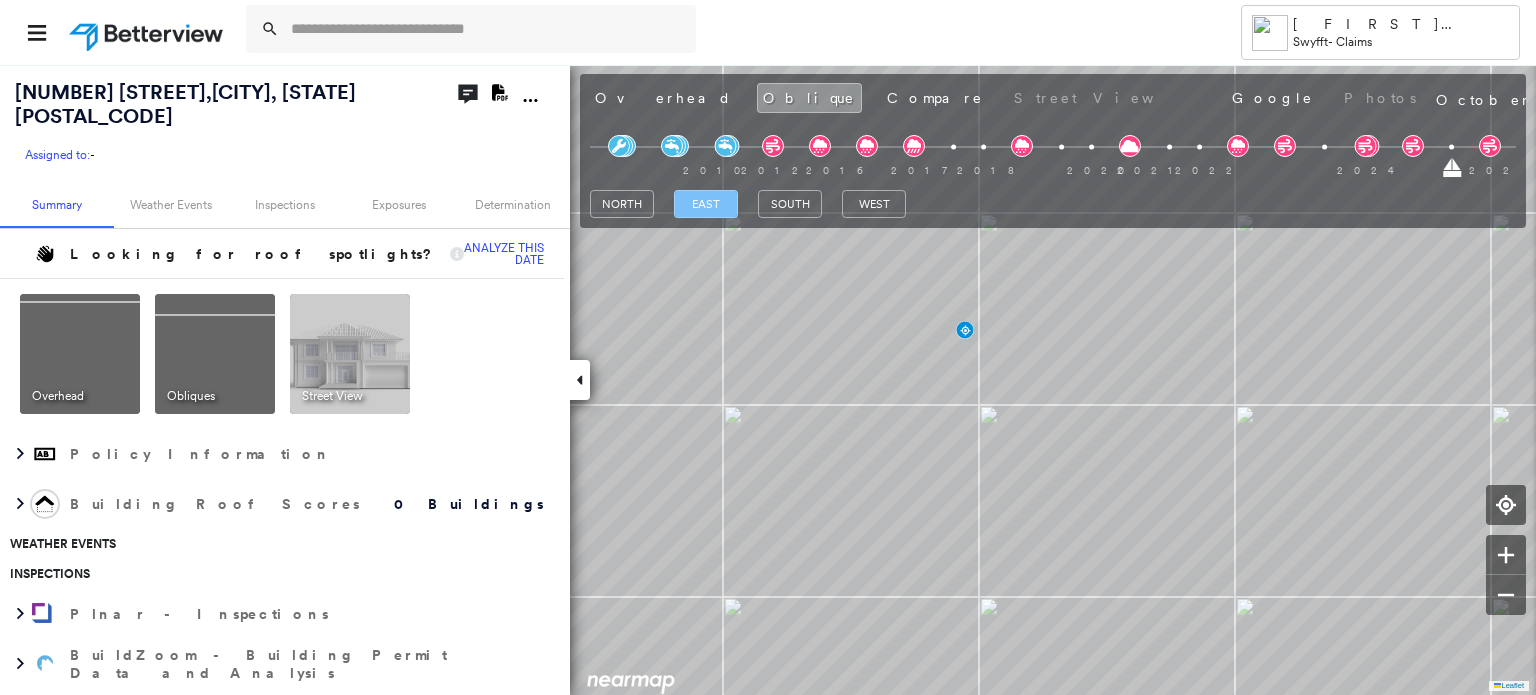 click on "east" at bounding box center (706, 204) 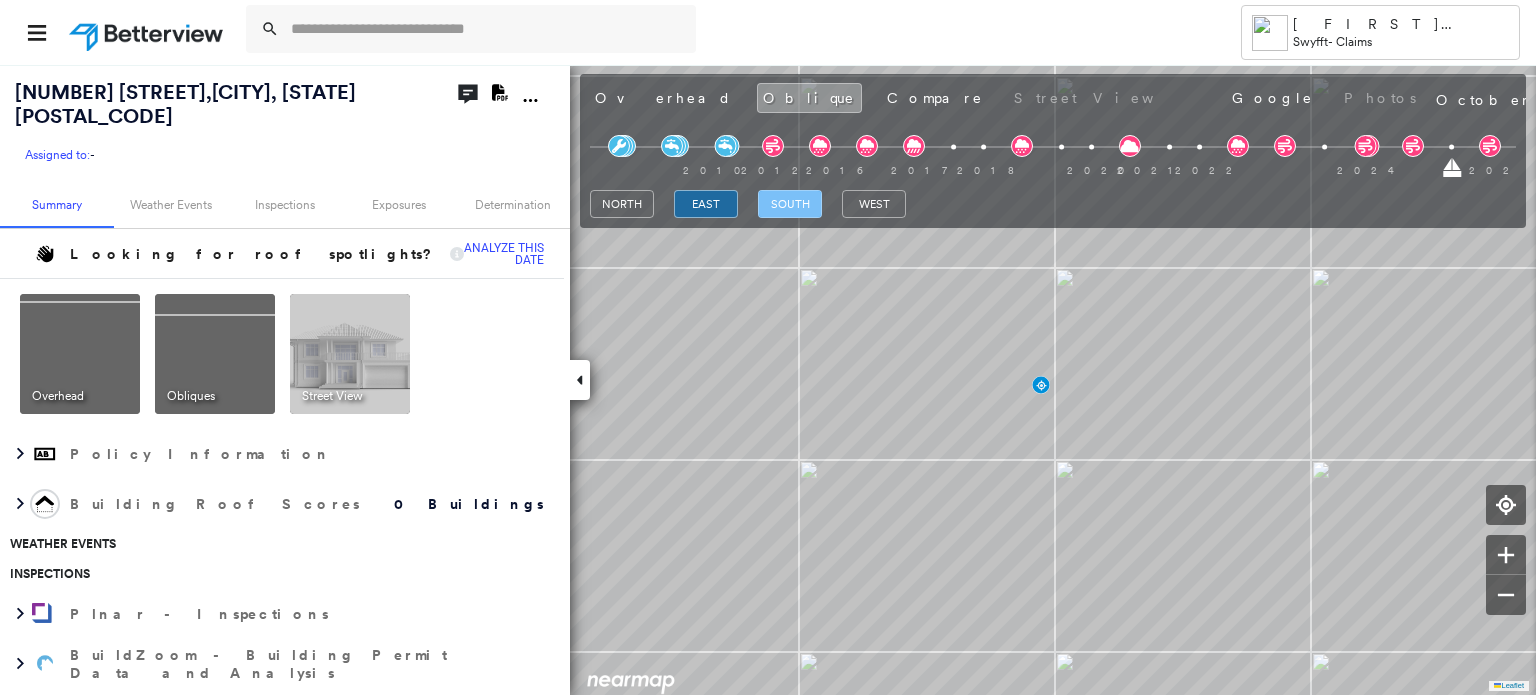 click on "south" at bounding box center [790, 204] 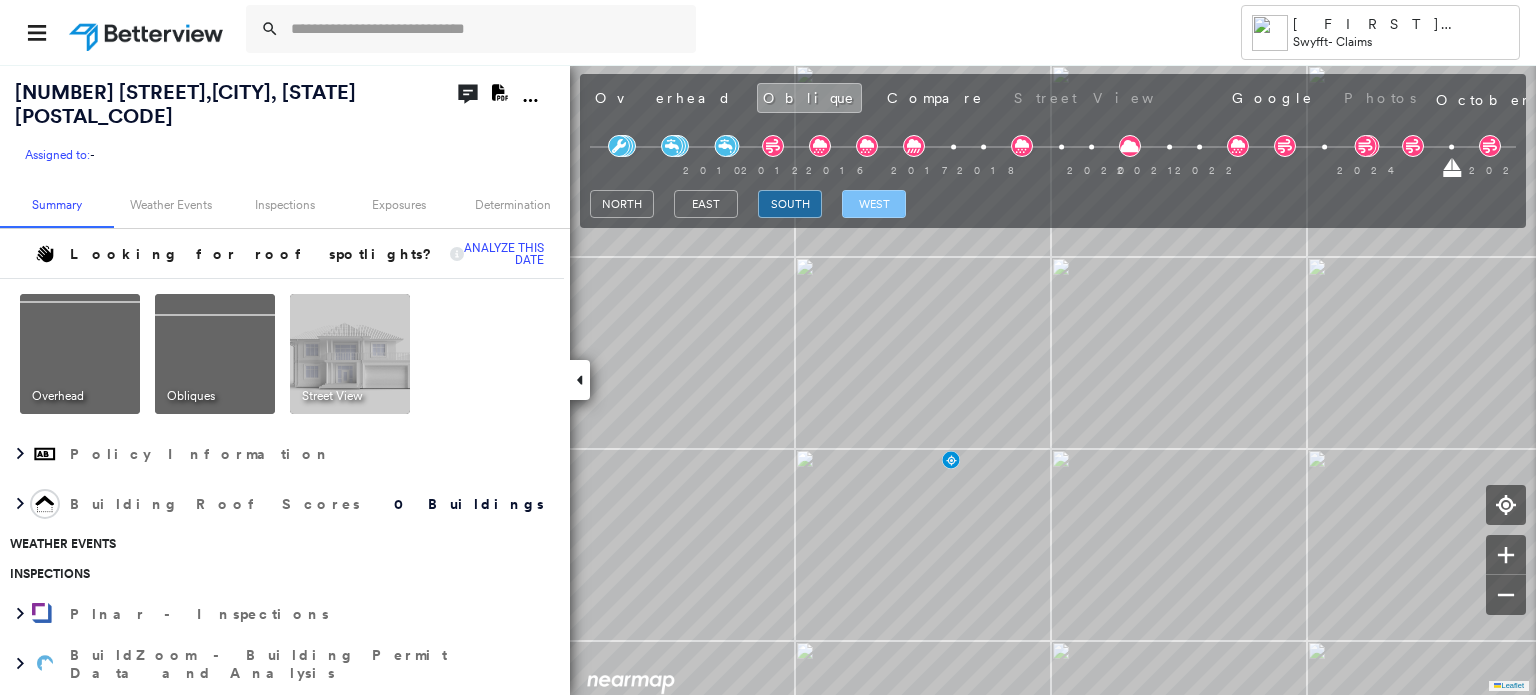 click on "west" at bounding box center [874, 204] 